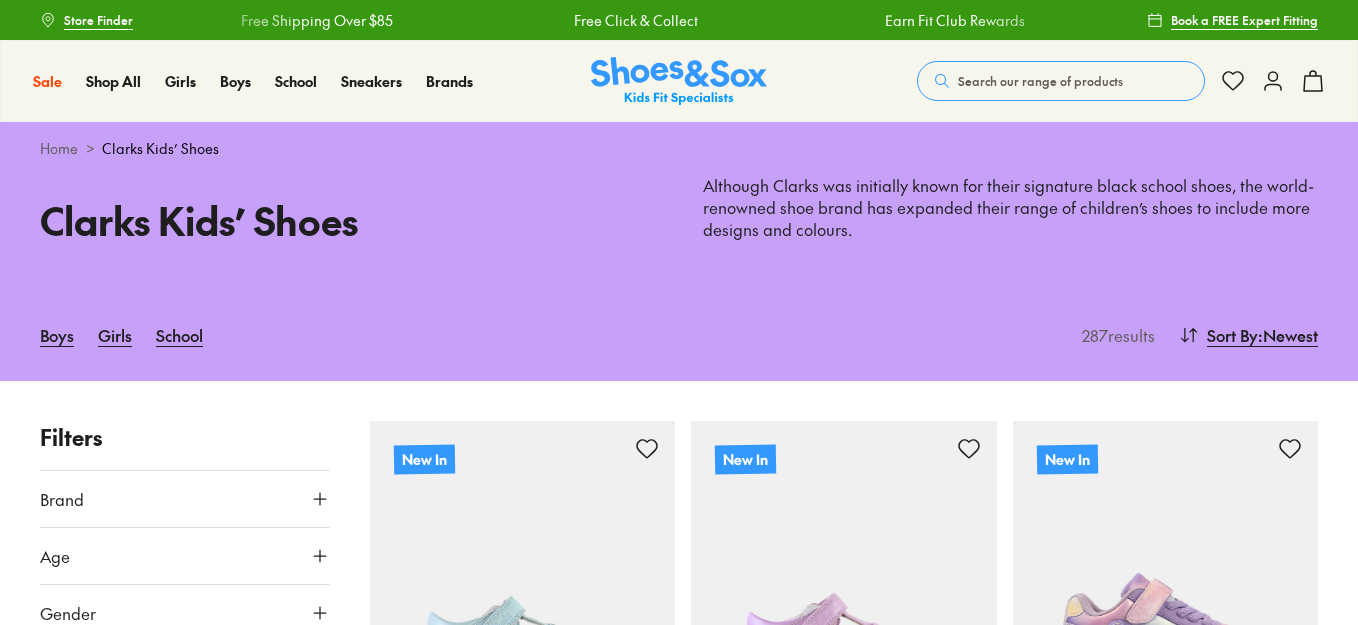 scroll, scrollTop: 100, scrollLeft: 0, axis: vertical 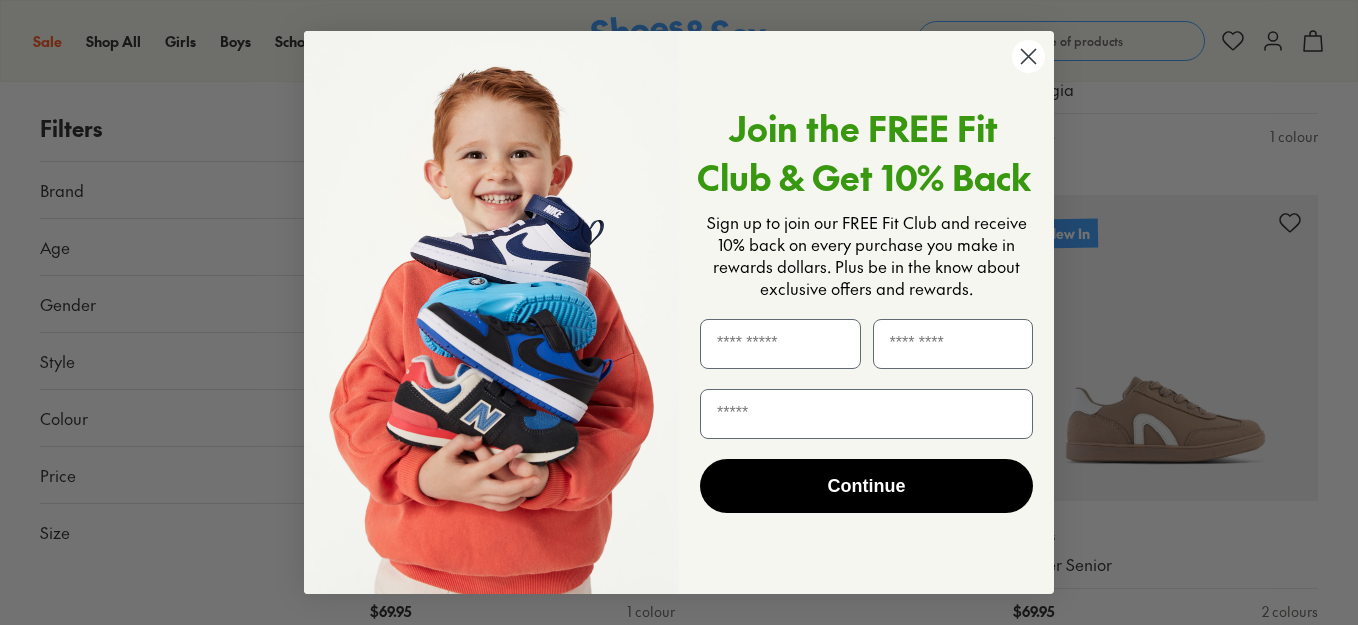 click 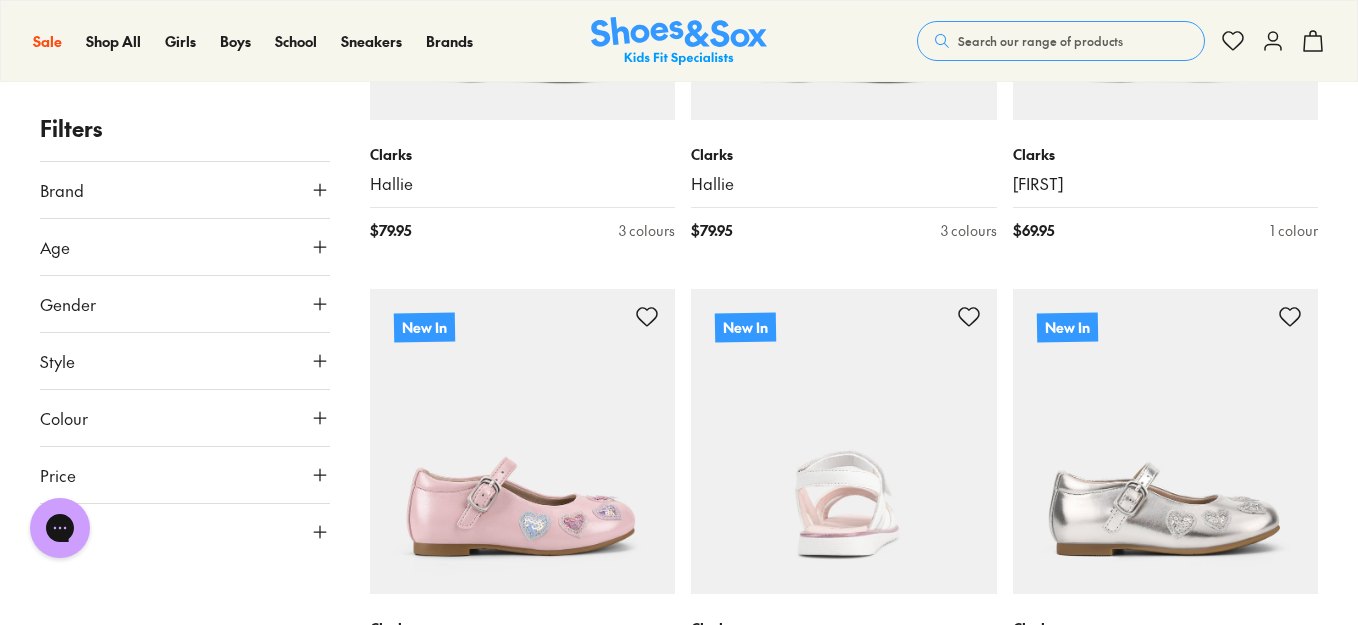 scroll, scrollTop: 4600, scrollLeft: 0, axis: vertical 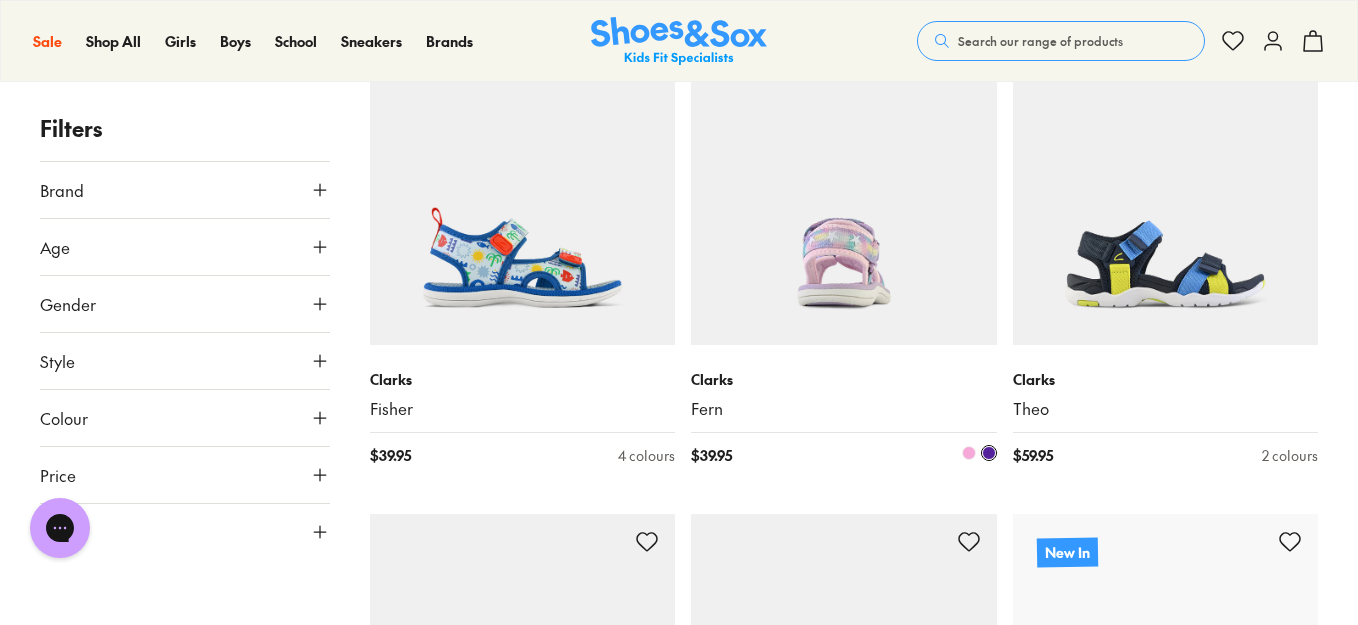 click at bounding box center [844, 192] 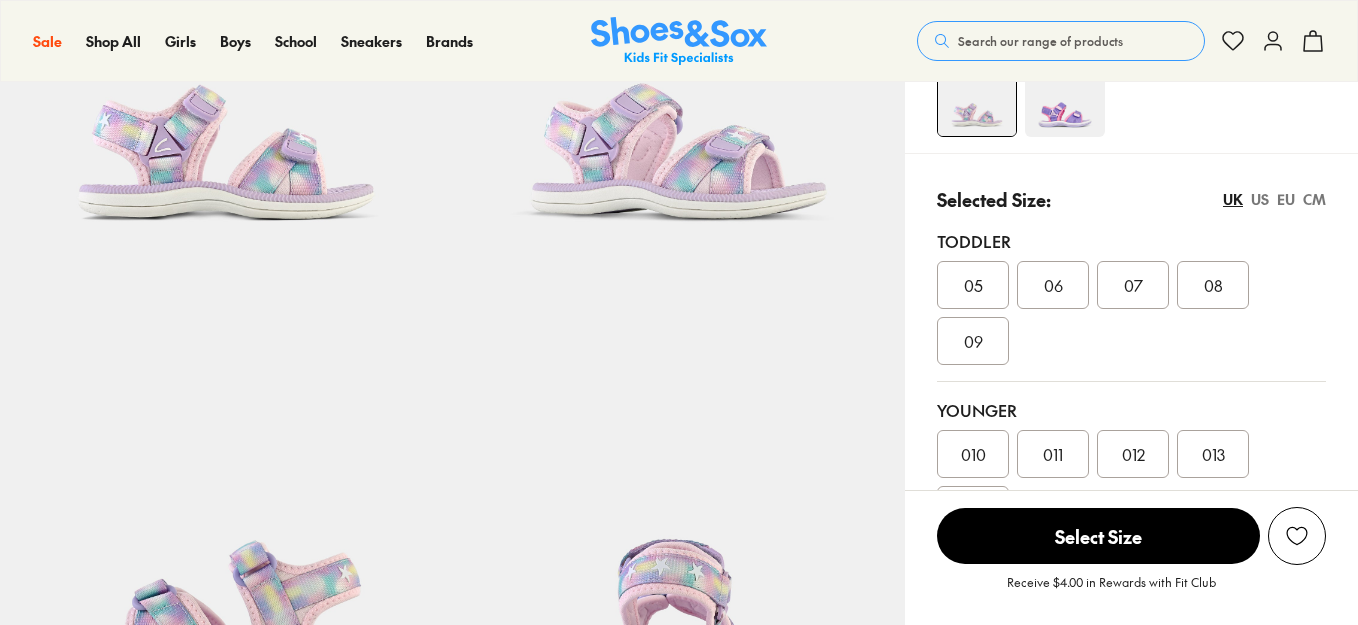 scroll, scrollTop: 200, scrollLeft: 0, axis: vertical 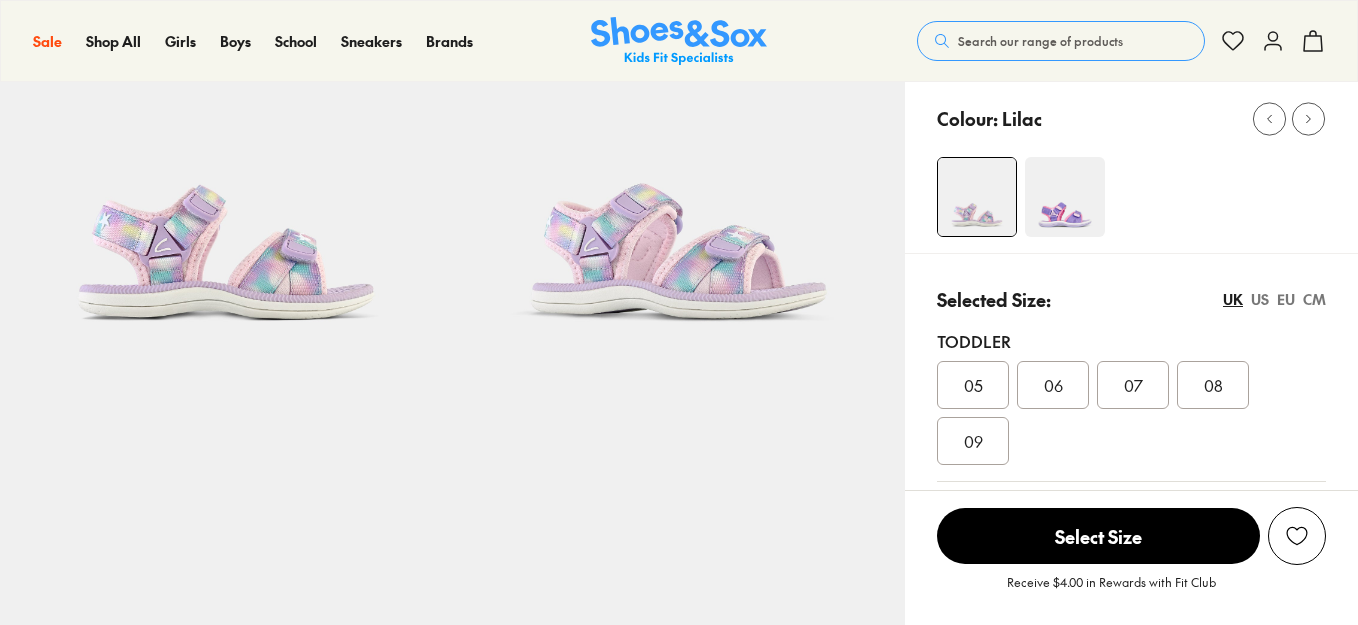 click at bounding box center [1065, 197] 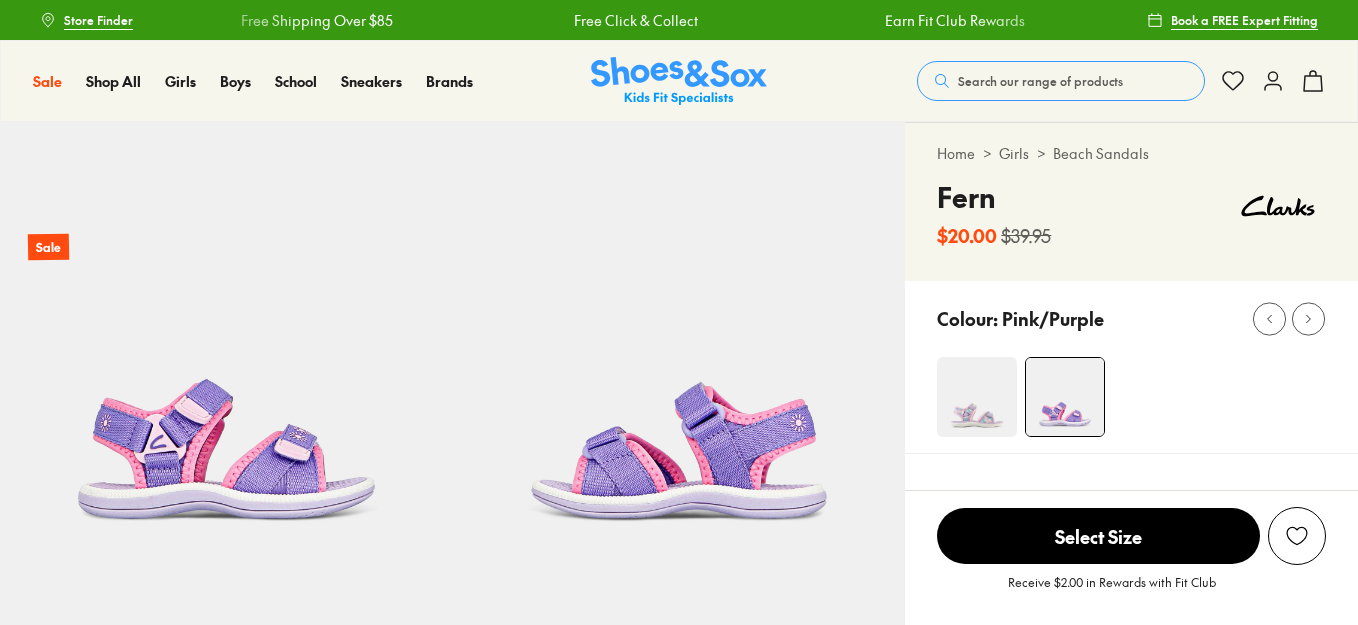 scroll, scrollTop: 200, scrollLeft: 0, axis: vertical 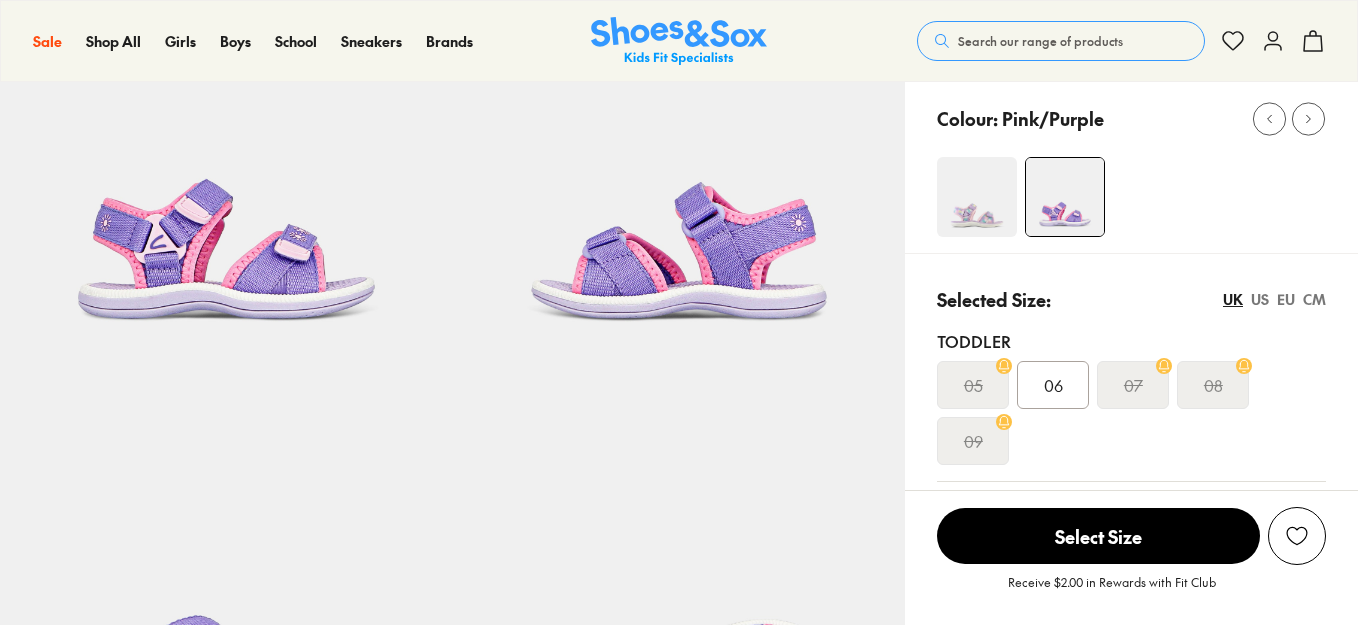click at bounding box center (977, 197) 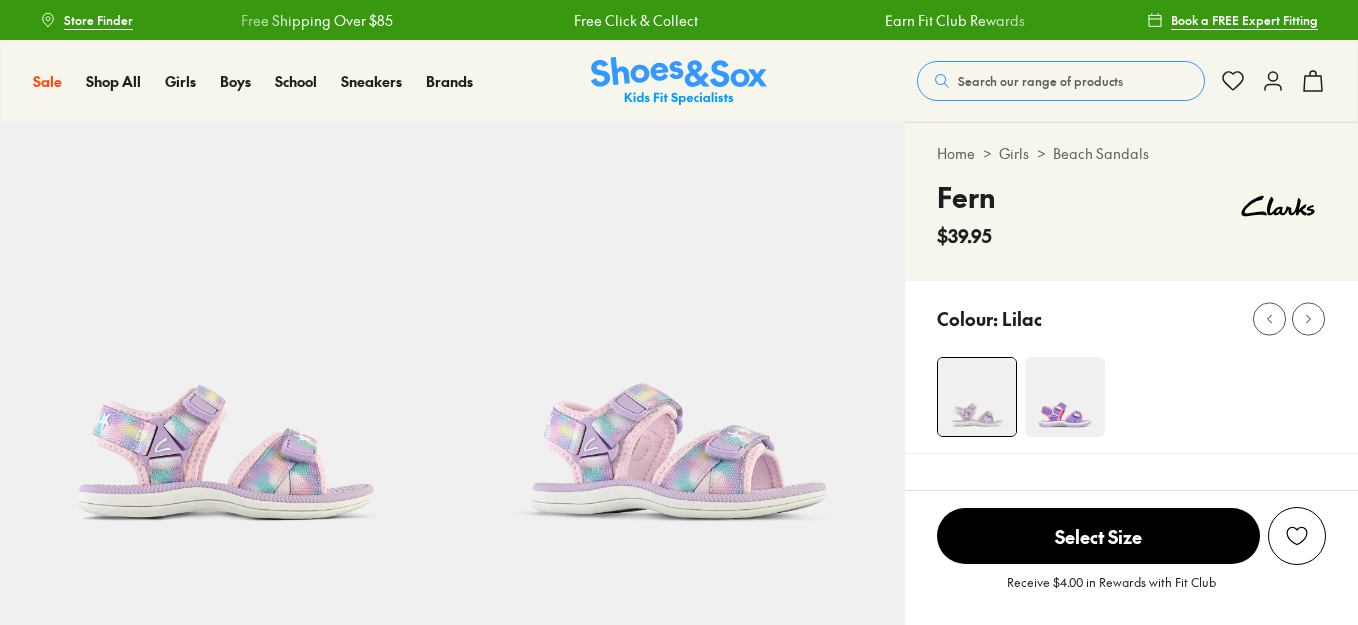 scroll, scrollTop: 0, scrollLeft: 0, axis: both 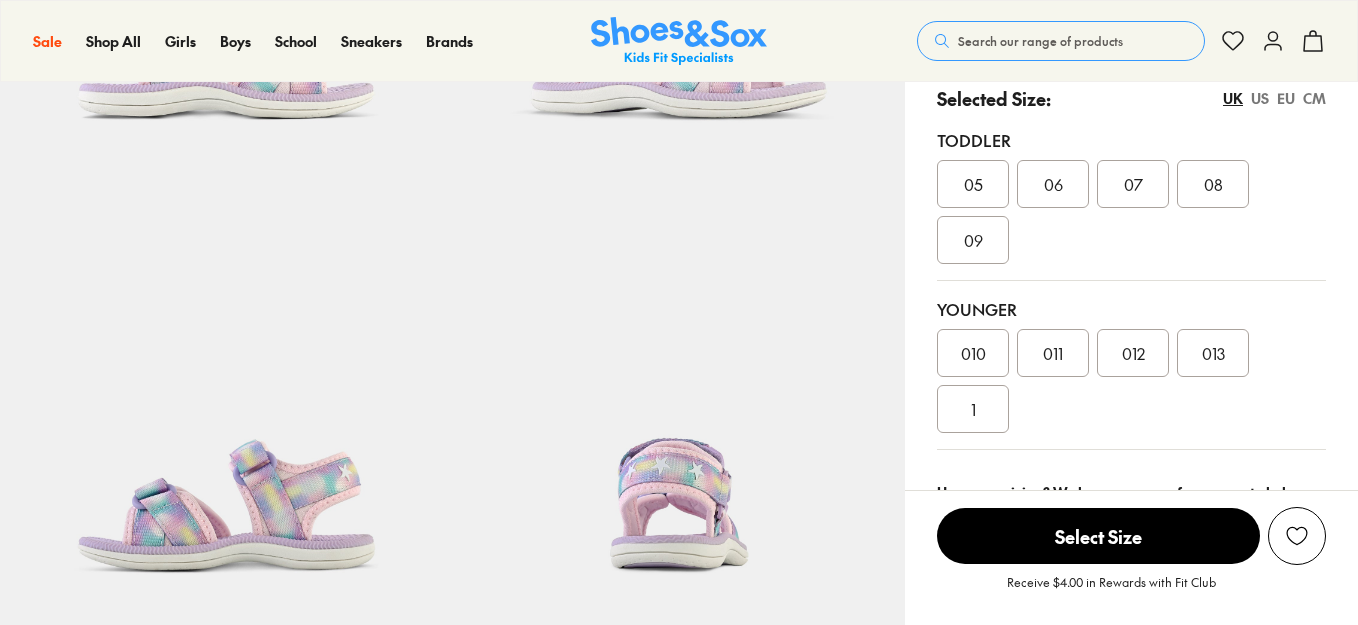 select on "*" 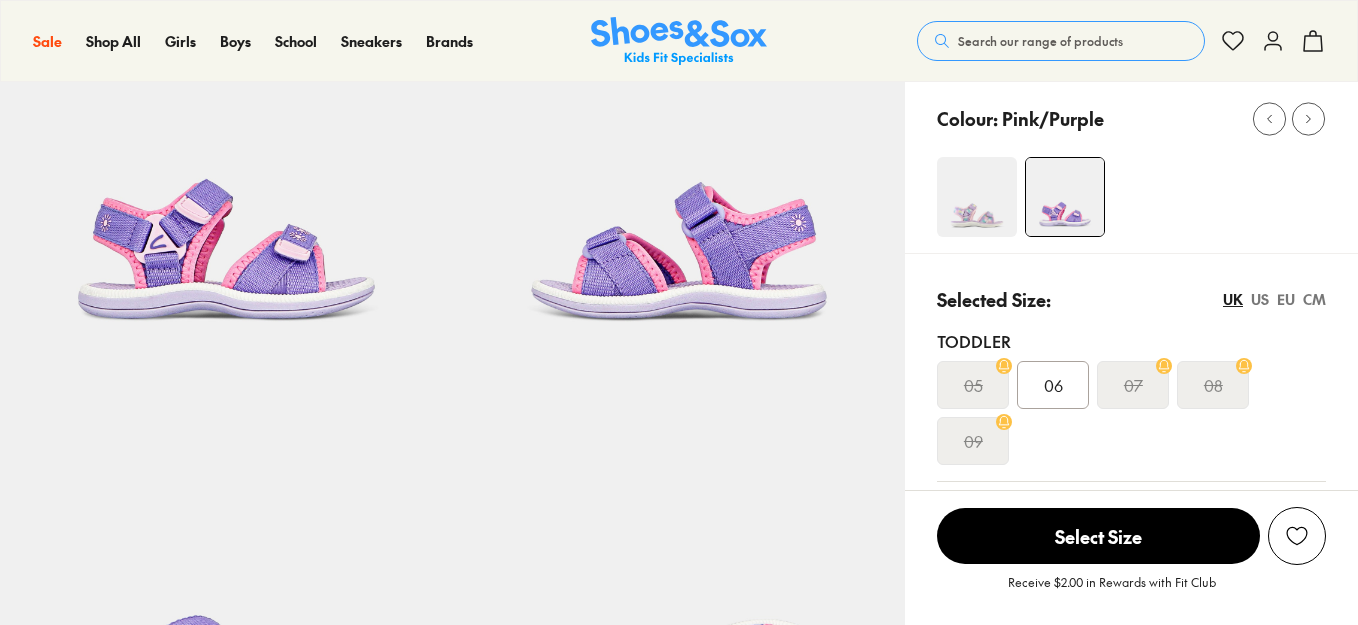 scroll, scrollTop: 200, scrollLeft: 0, axis: vertical 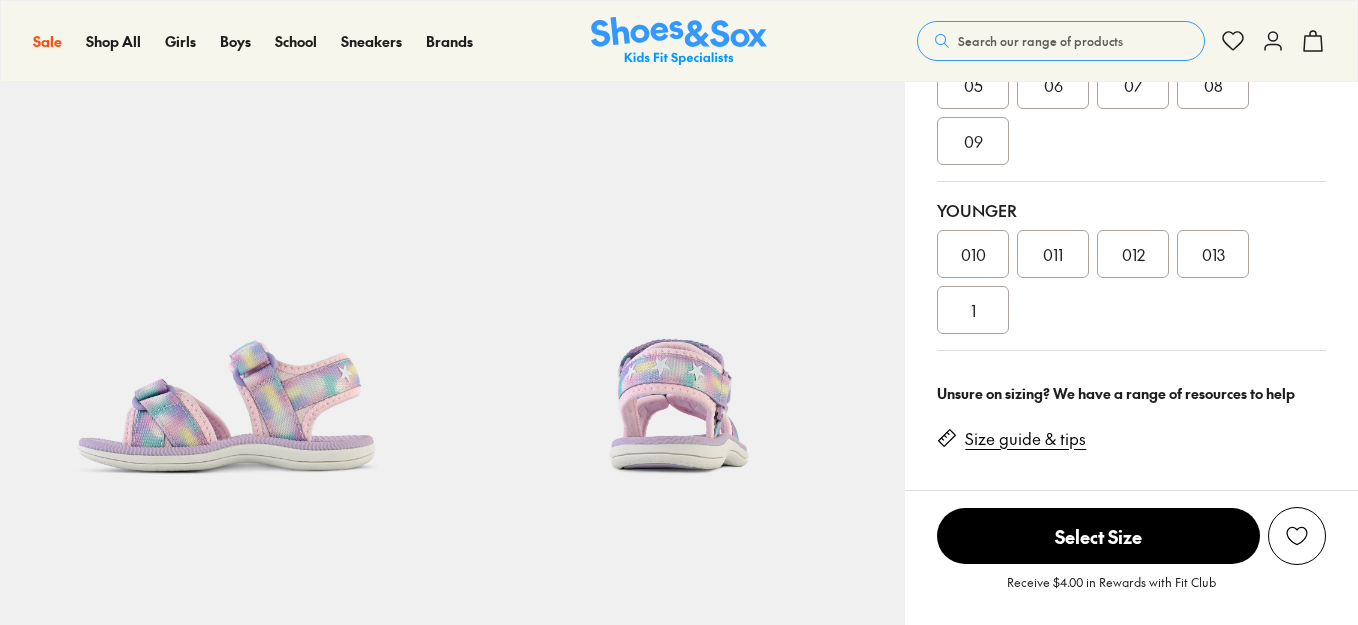 select on "*" 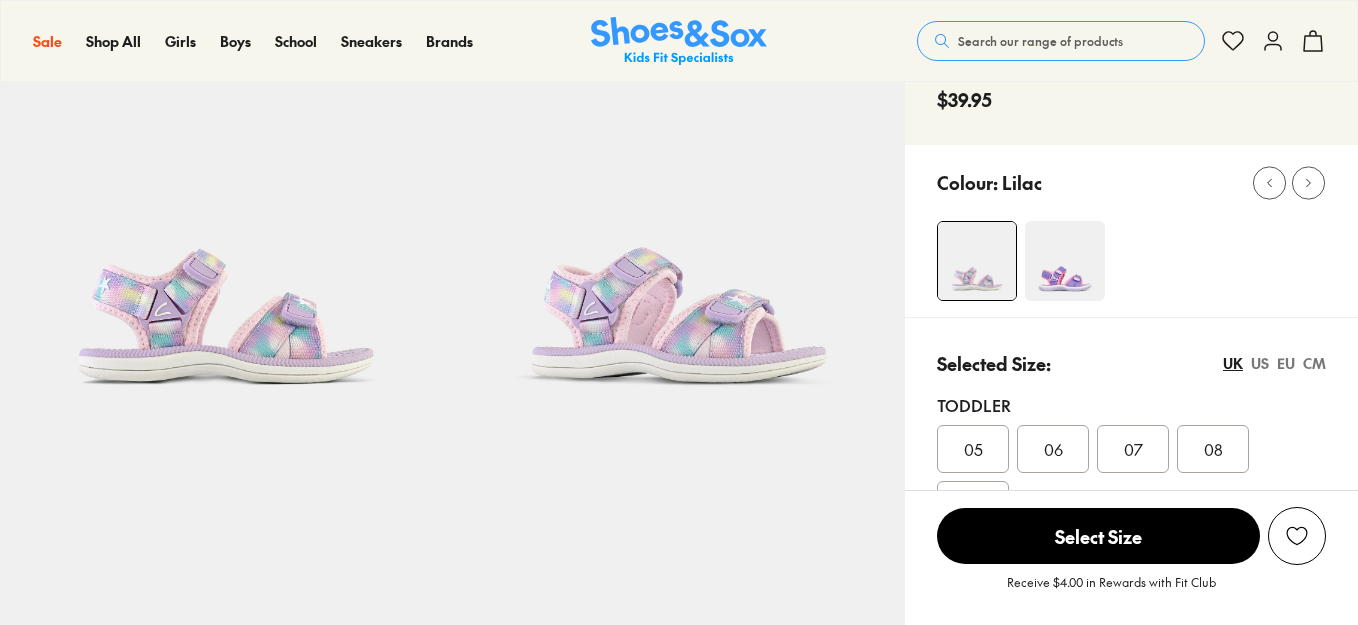 scroll, scrollTop: 0, scrollLeft: 0, axis: both 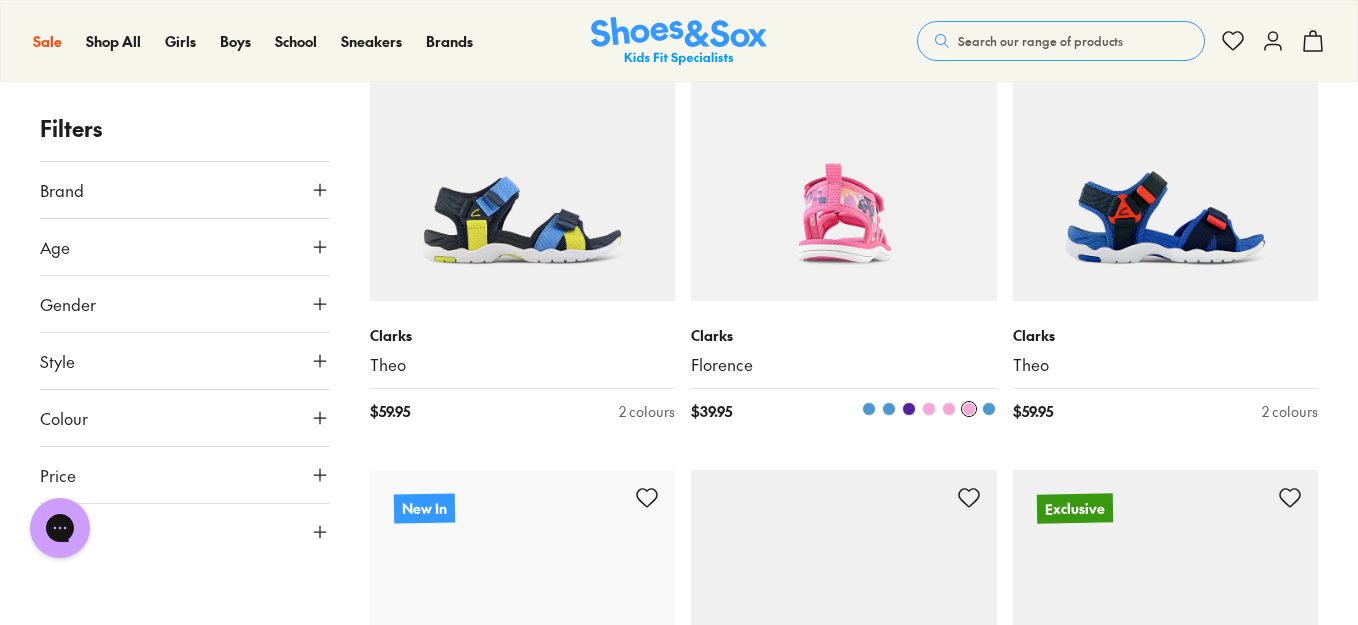 click on "Clarks" at bounding box center (844, 335) 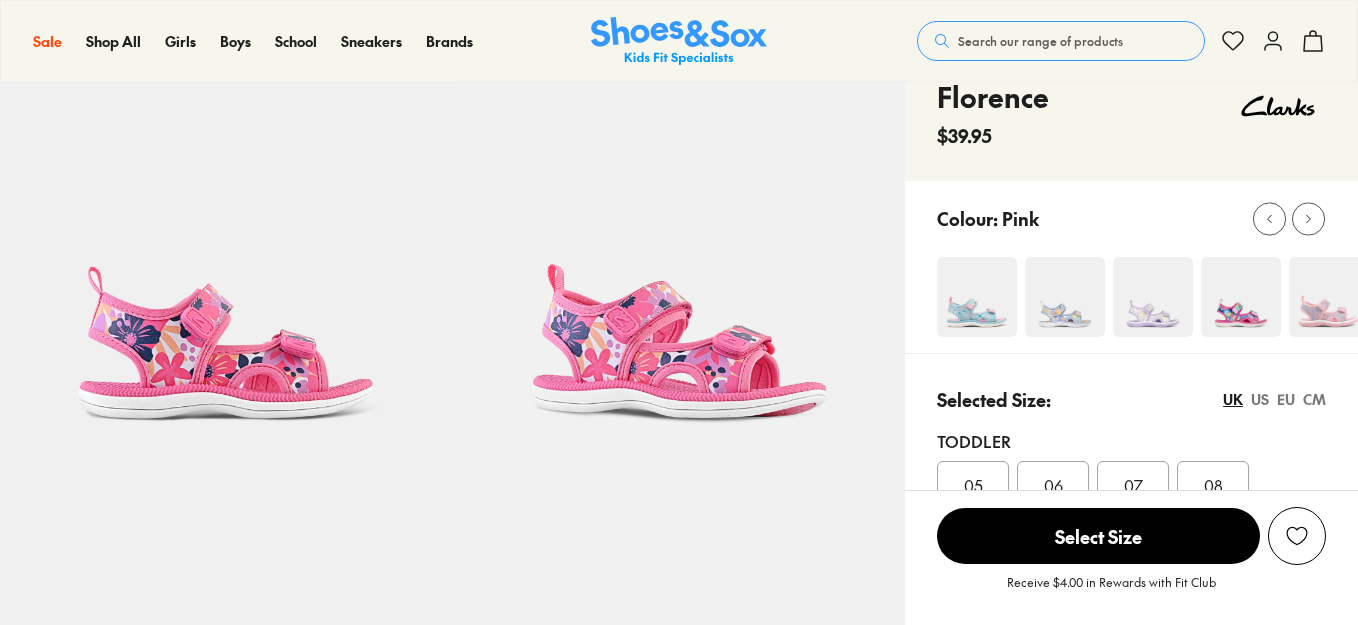 scroll, scrollTop: 100, scrollLeft: 0, axis: vertical 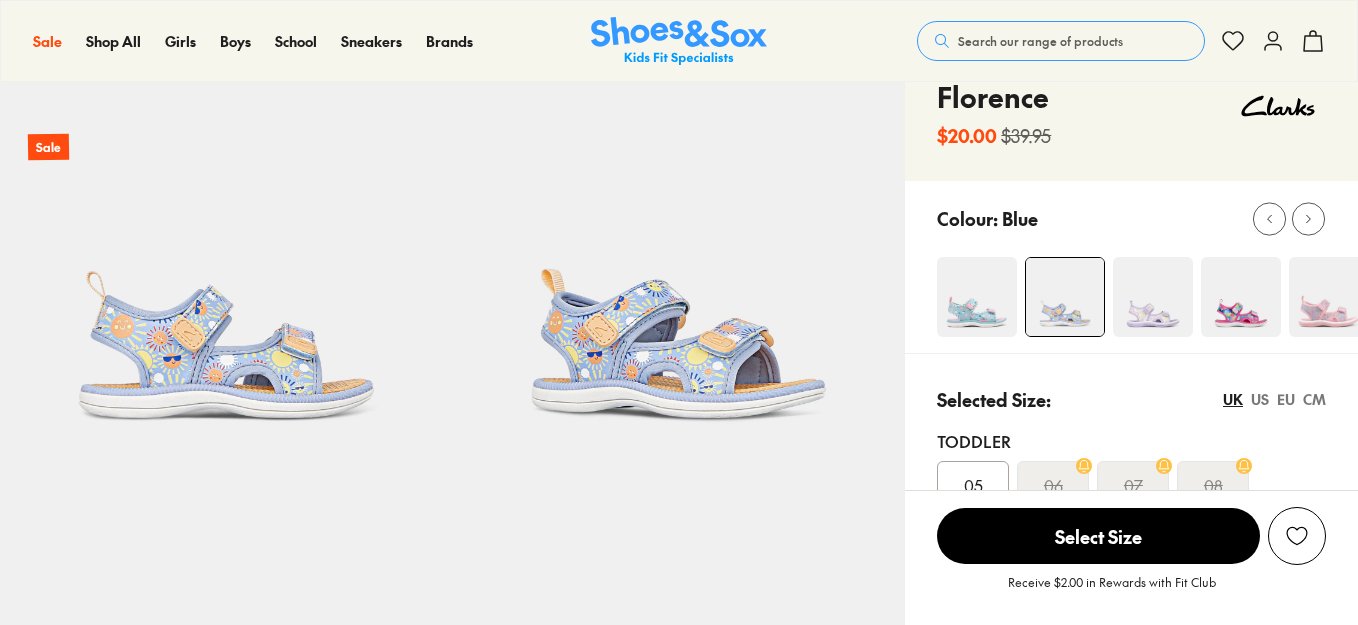 click at bounding box center (1153, 297) 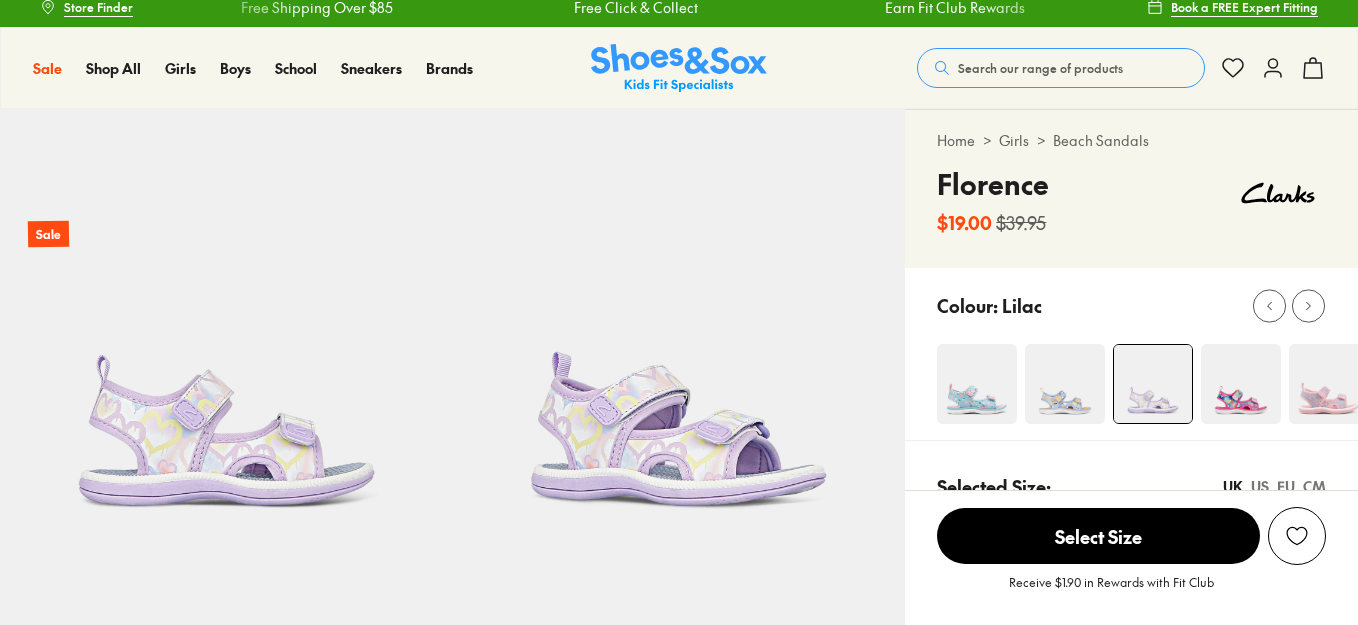 scroll, scrollTop: 200, scrollLeft: 0, axis: vertical 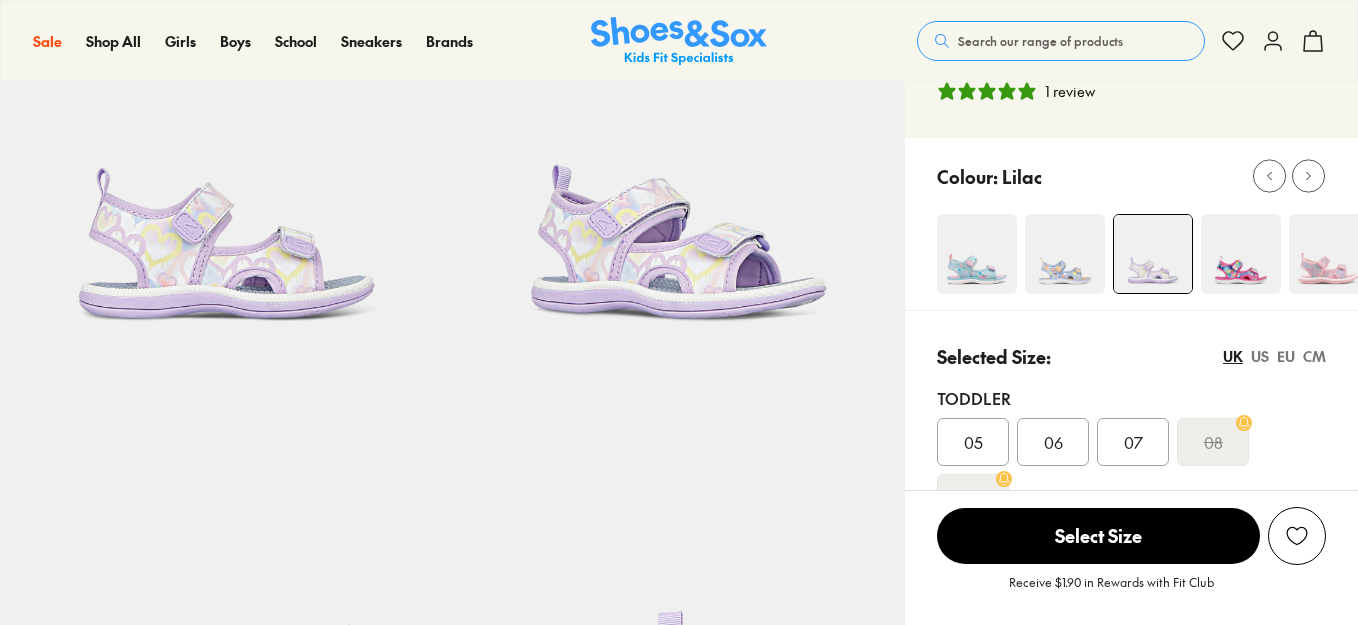 select on "*" 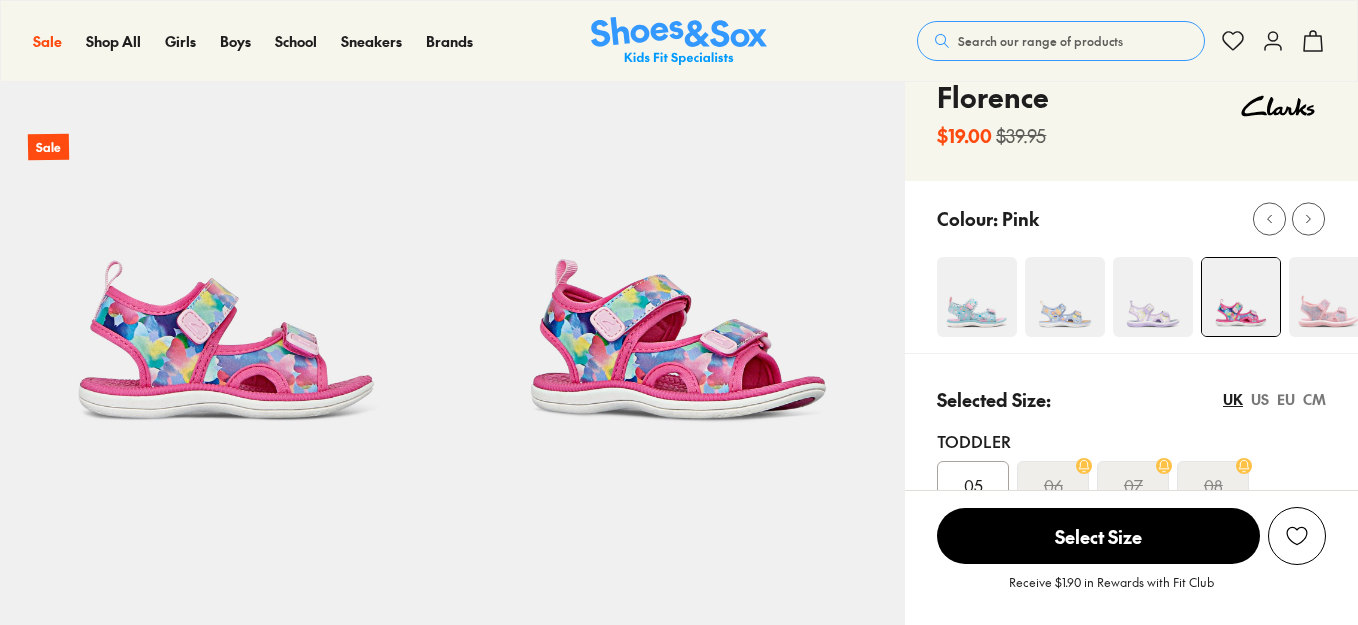scroll, scrollTop: 100, scrollLeft: 0, axis: vertical 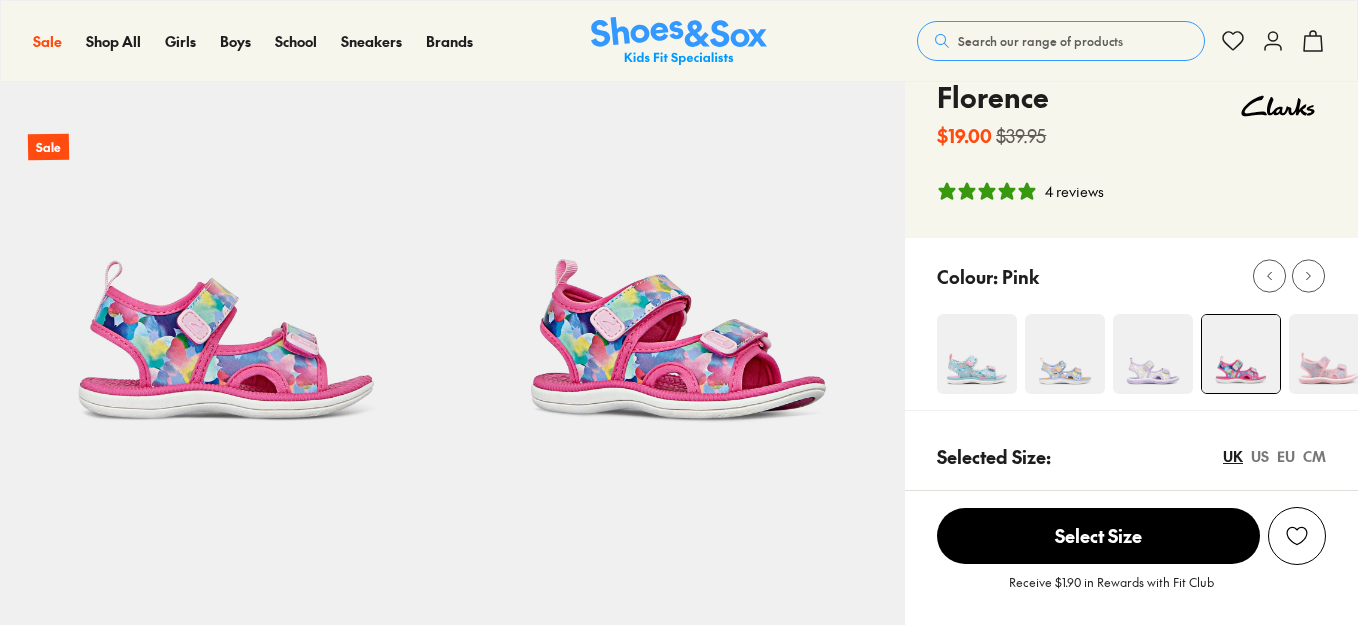 select on "*" 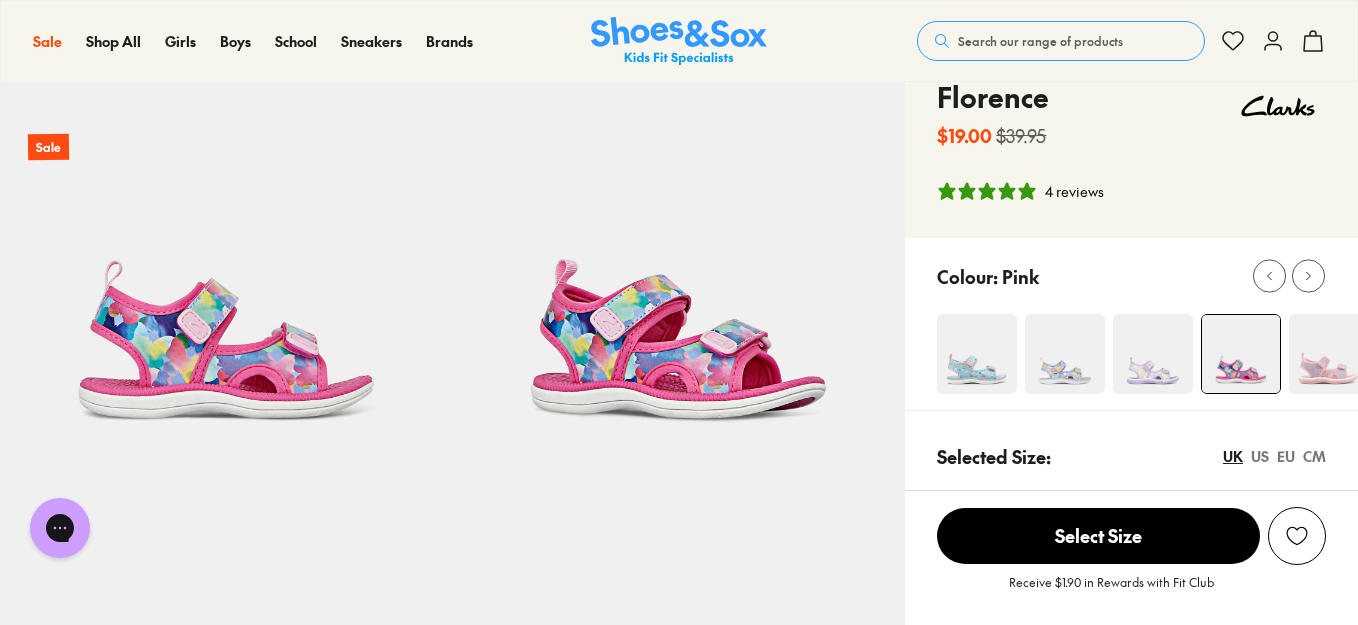 scroll, scrollTop: 0, scrollLeft: 0, axis: both 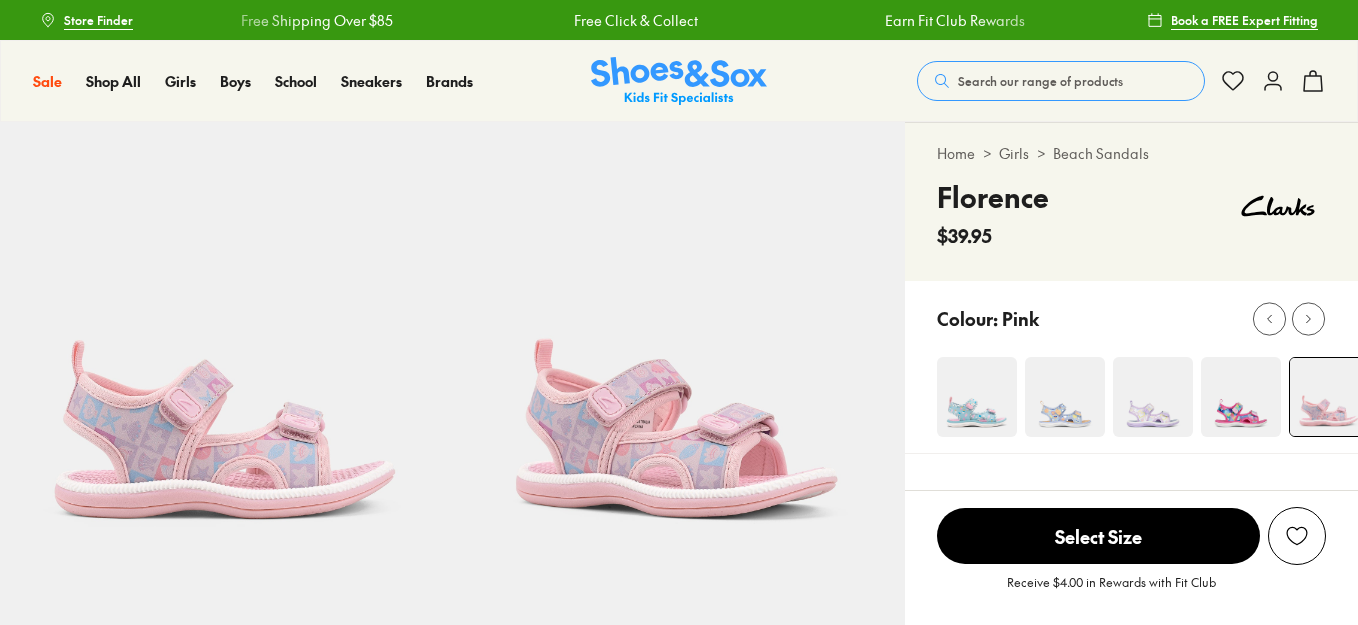 select on "*" 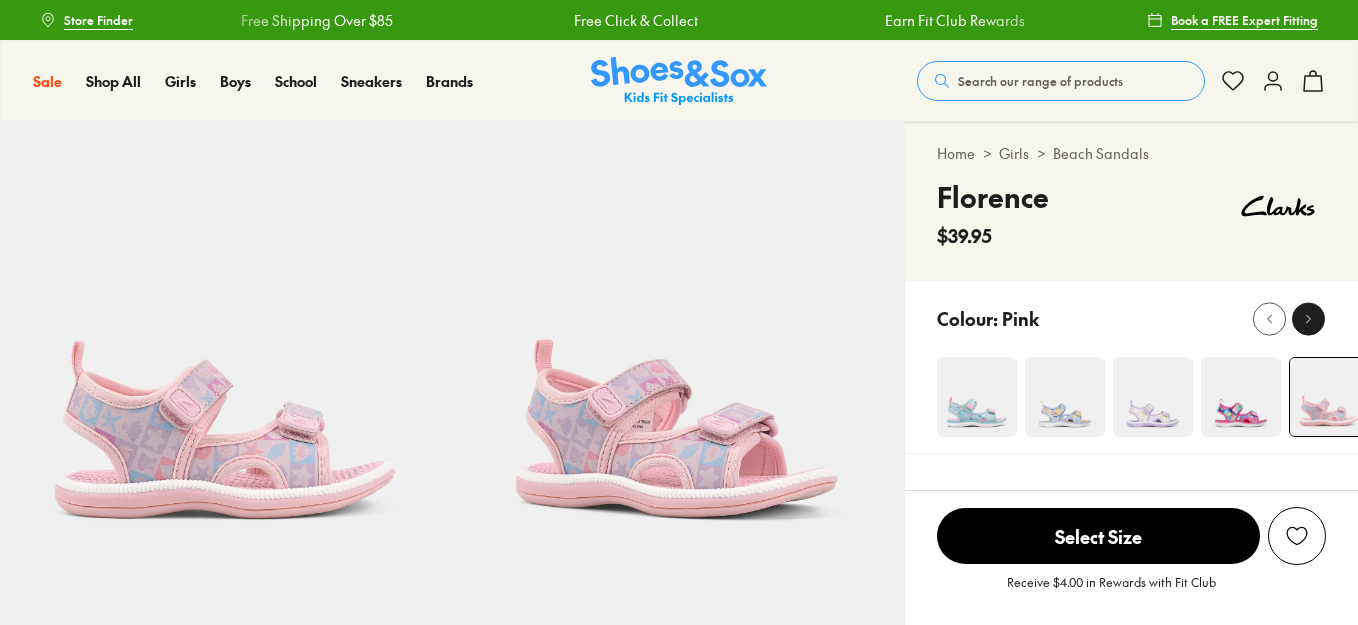 click 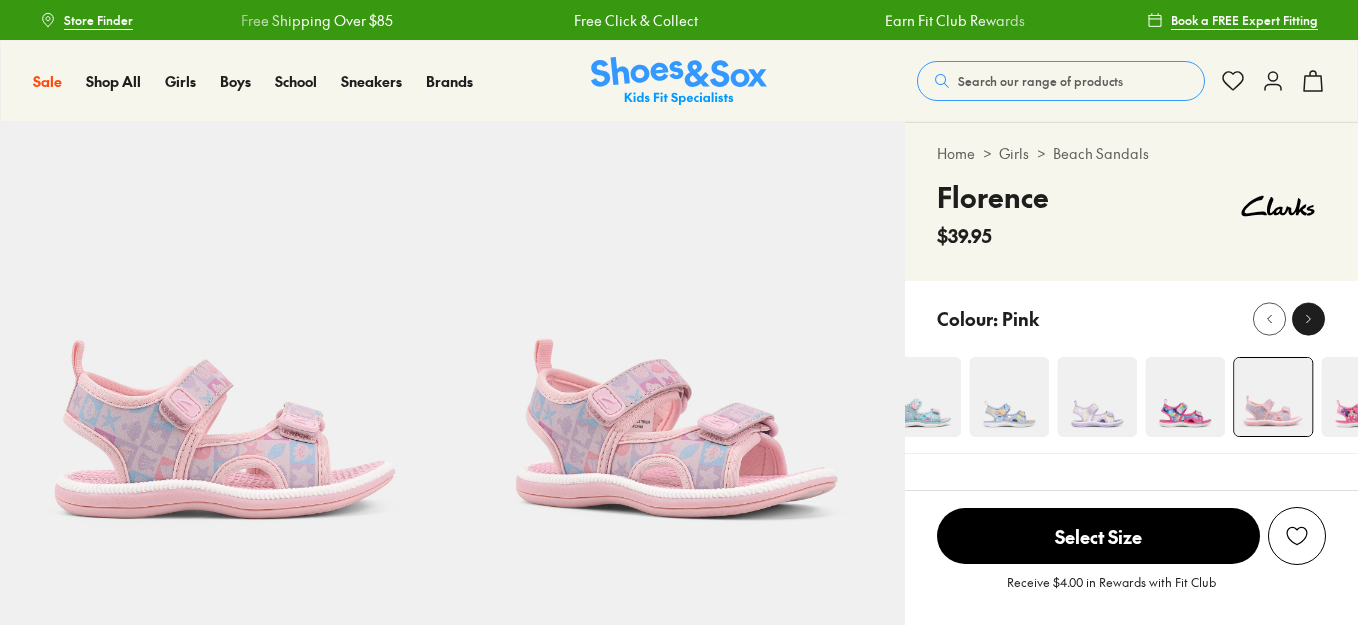 click 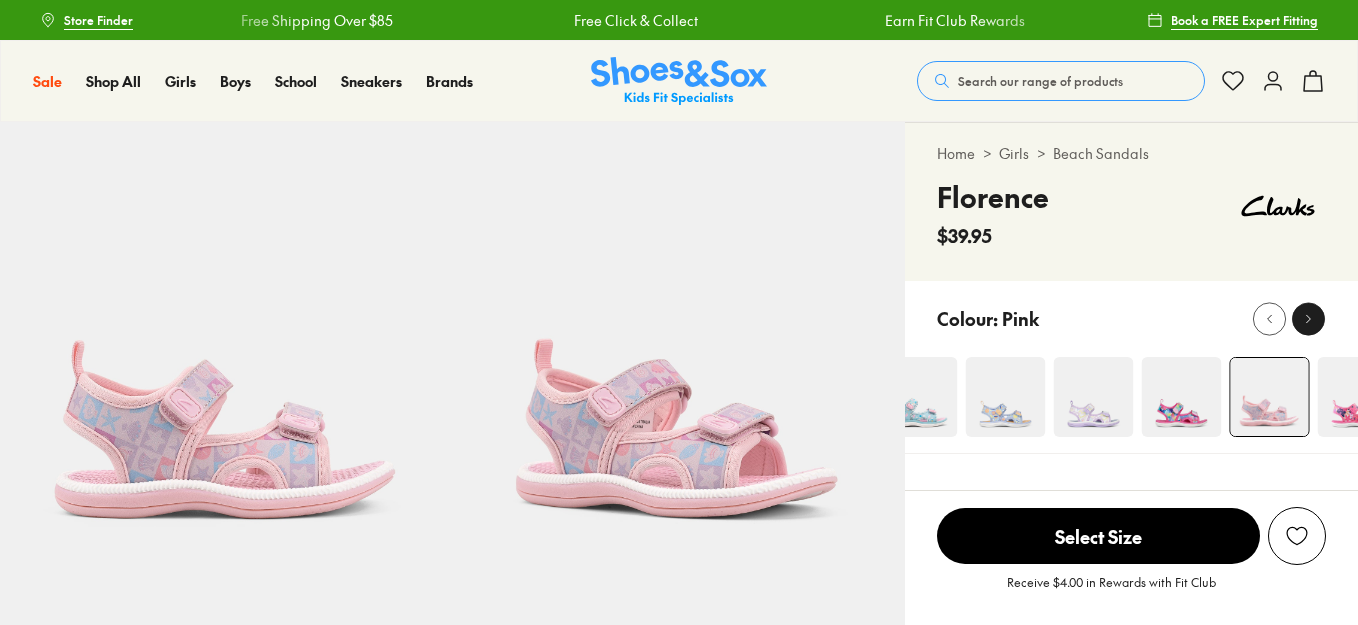 click 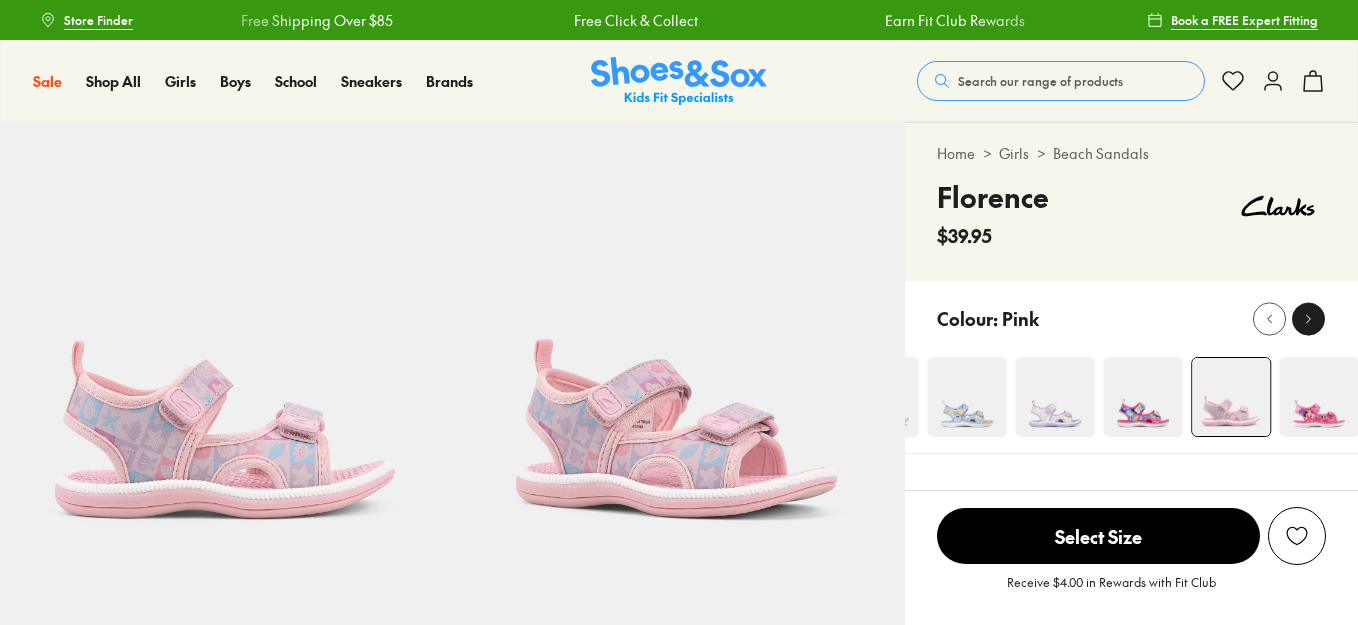 click 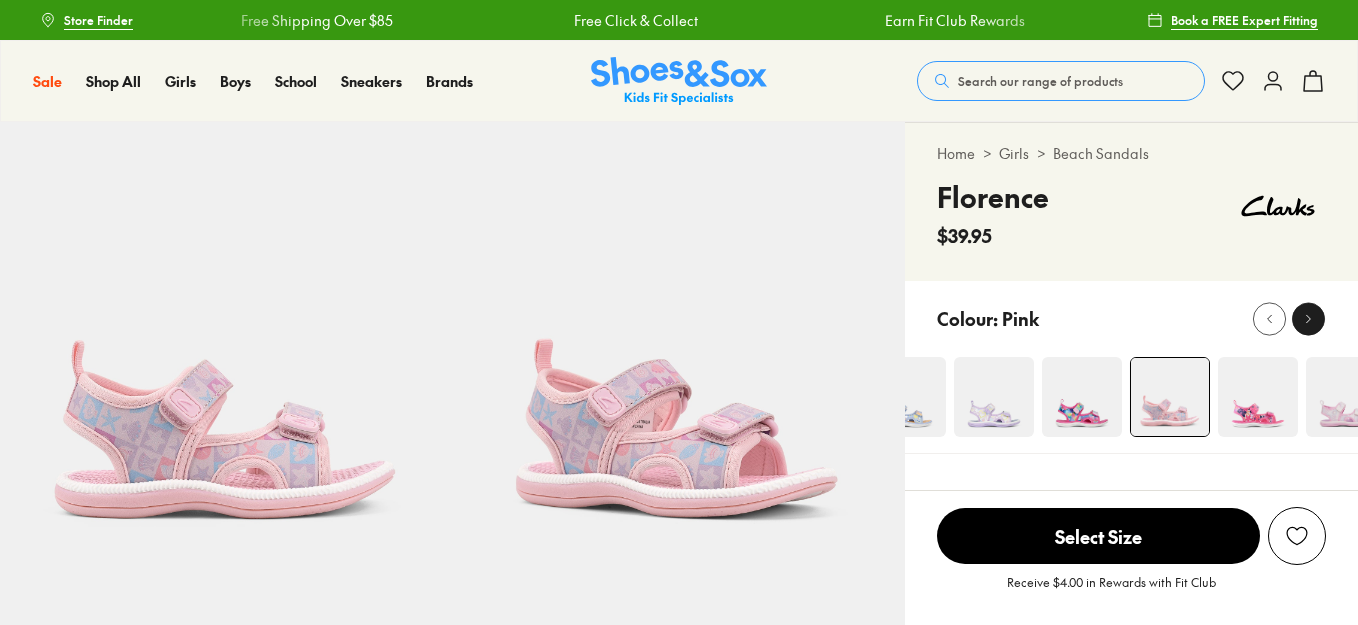 click 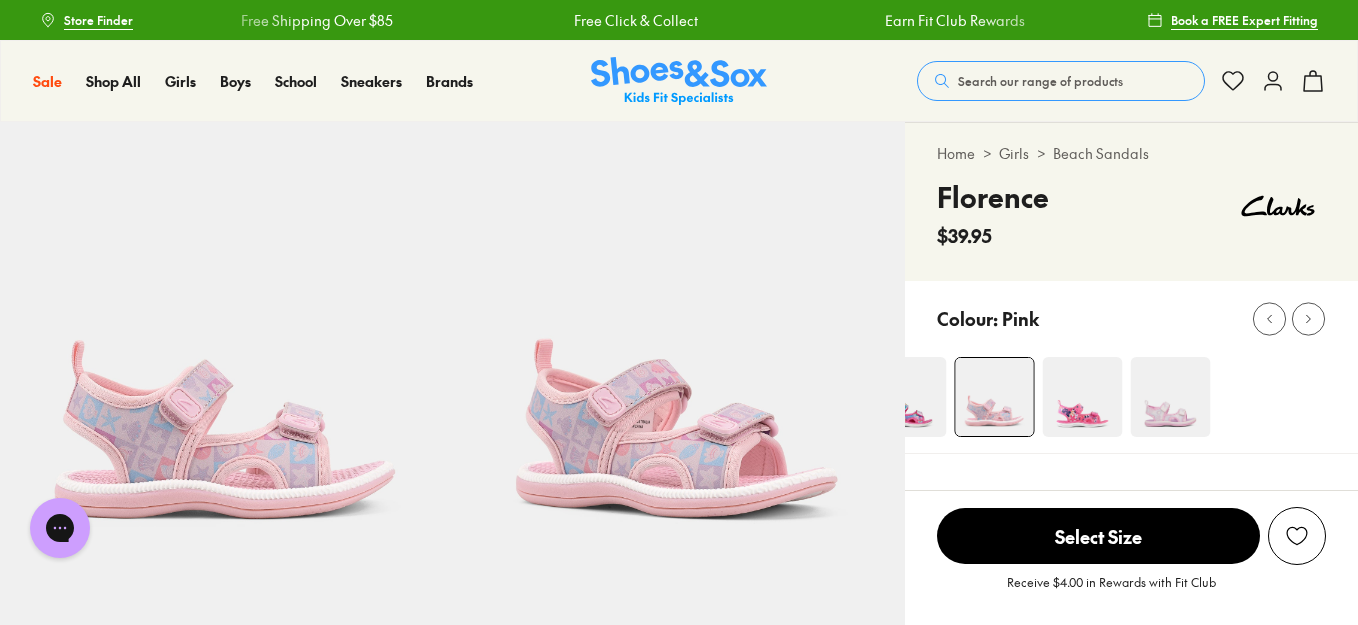 scroll, scrollTop: 0, scrollLeft: 0, axis: both 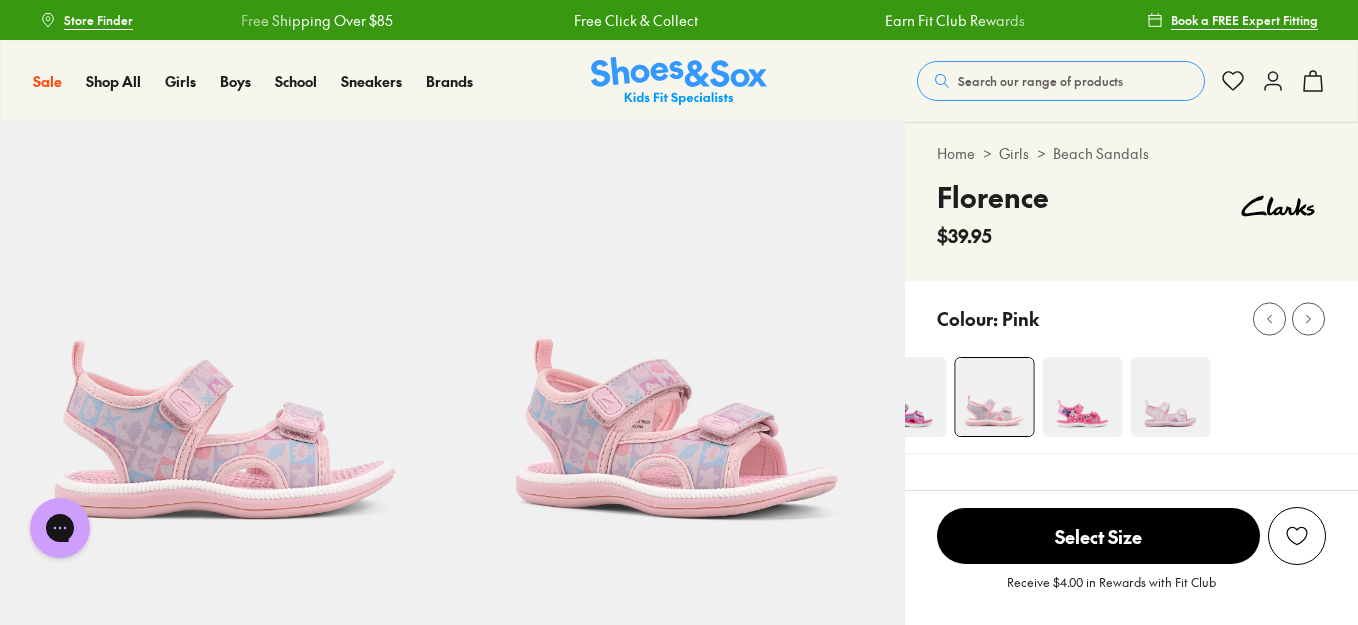 click at bounding box center (1083, 397) 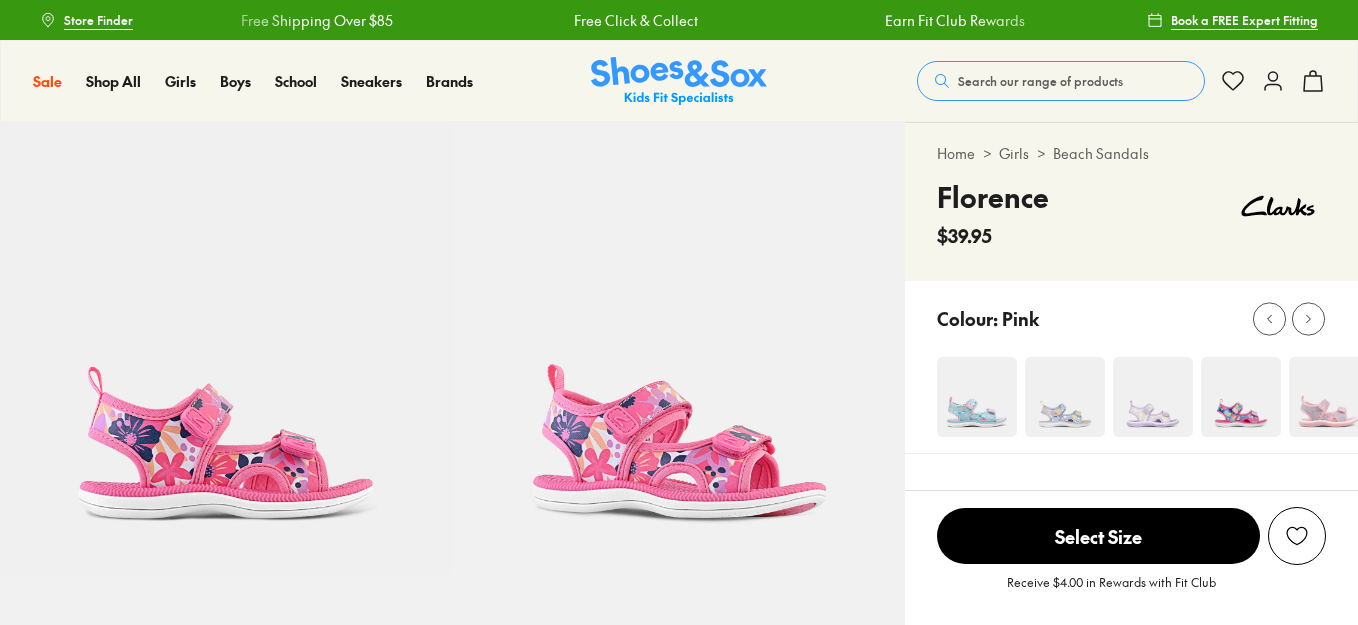 scroll, scrollTop: 0, scrollLeft: 0, axis: both 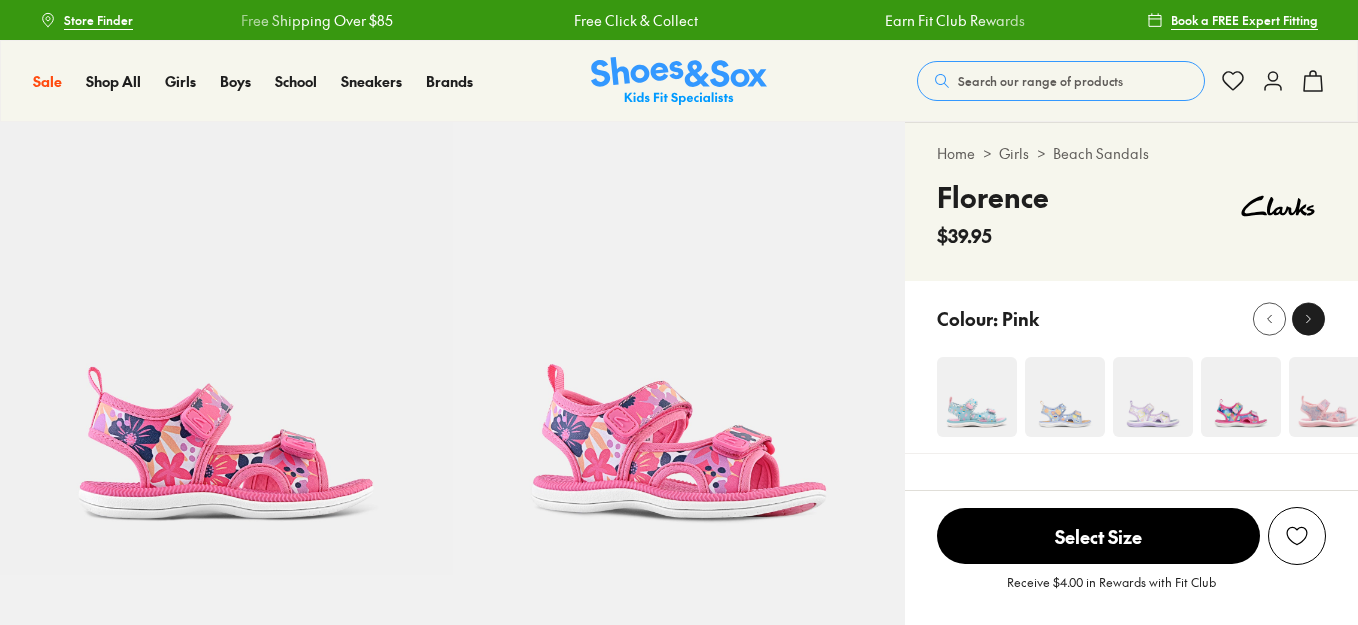 select on "*" 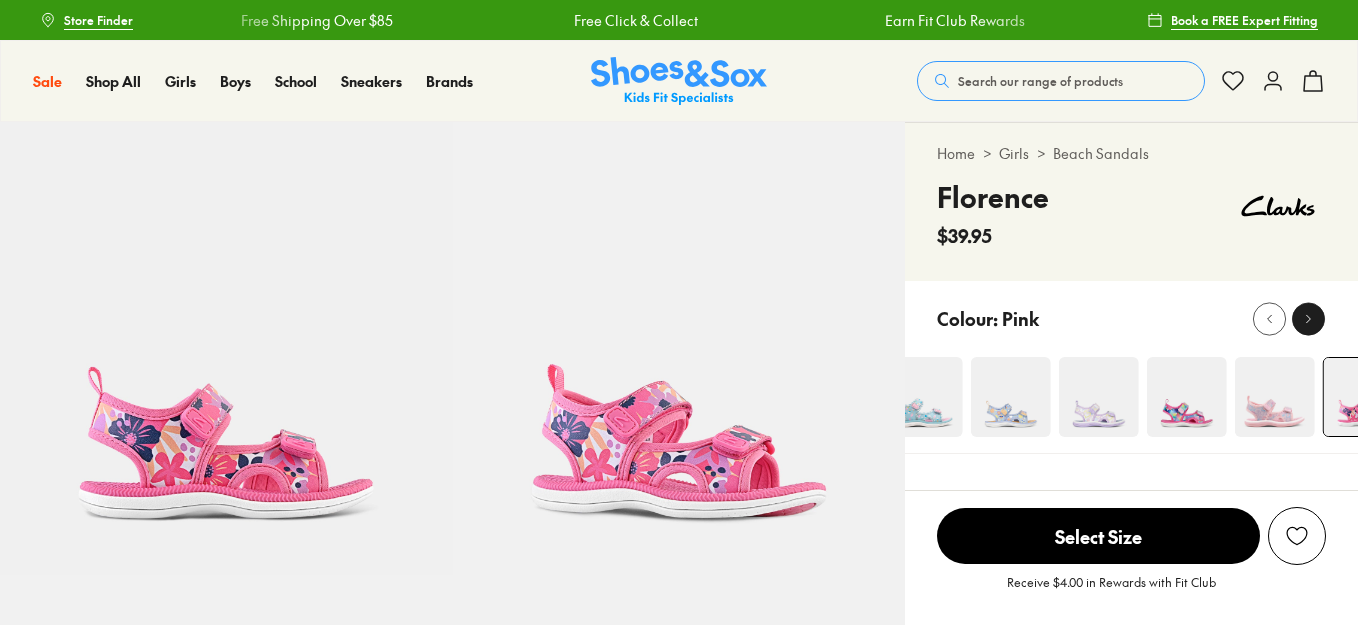 click 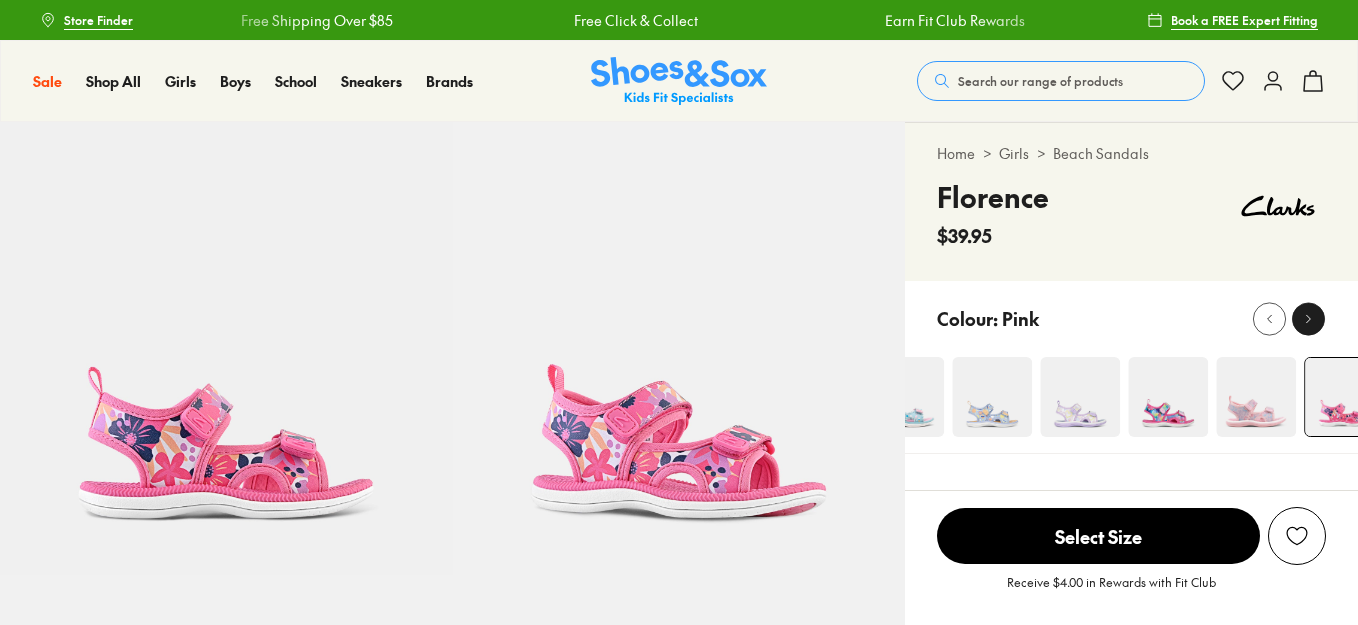 click 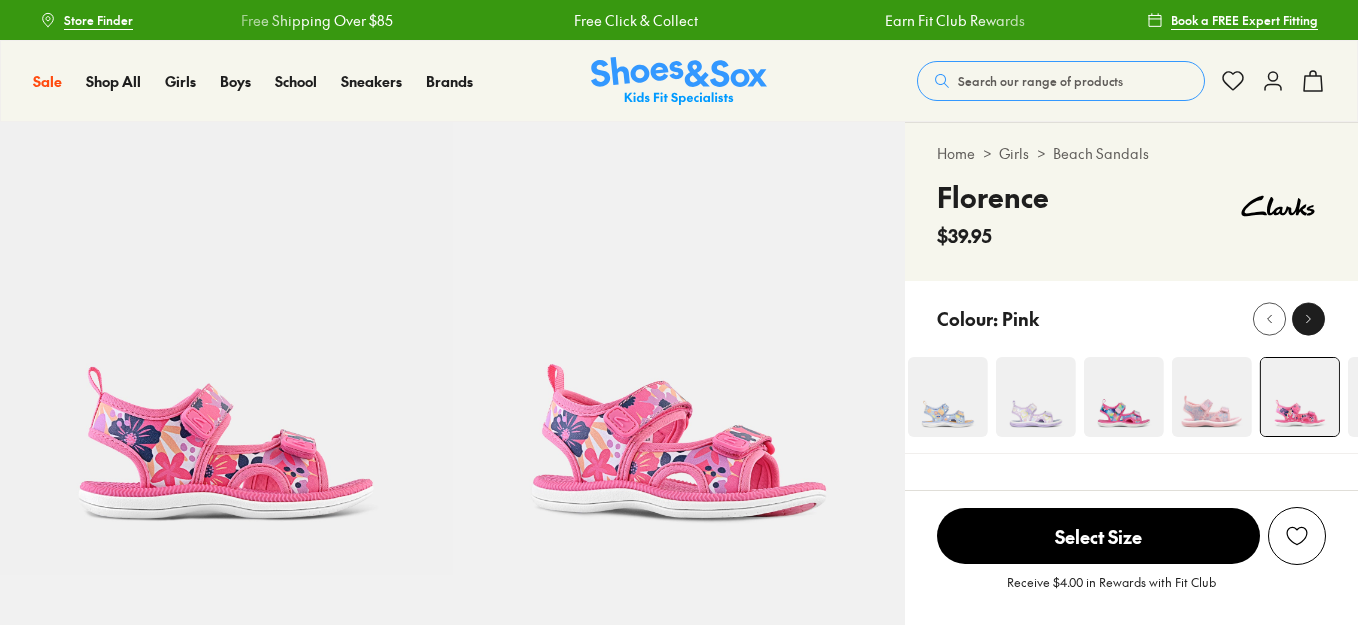 click 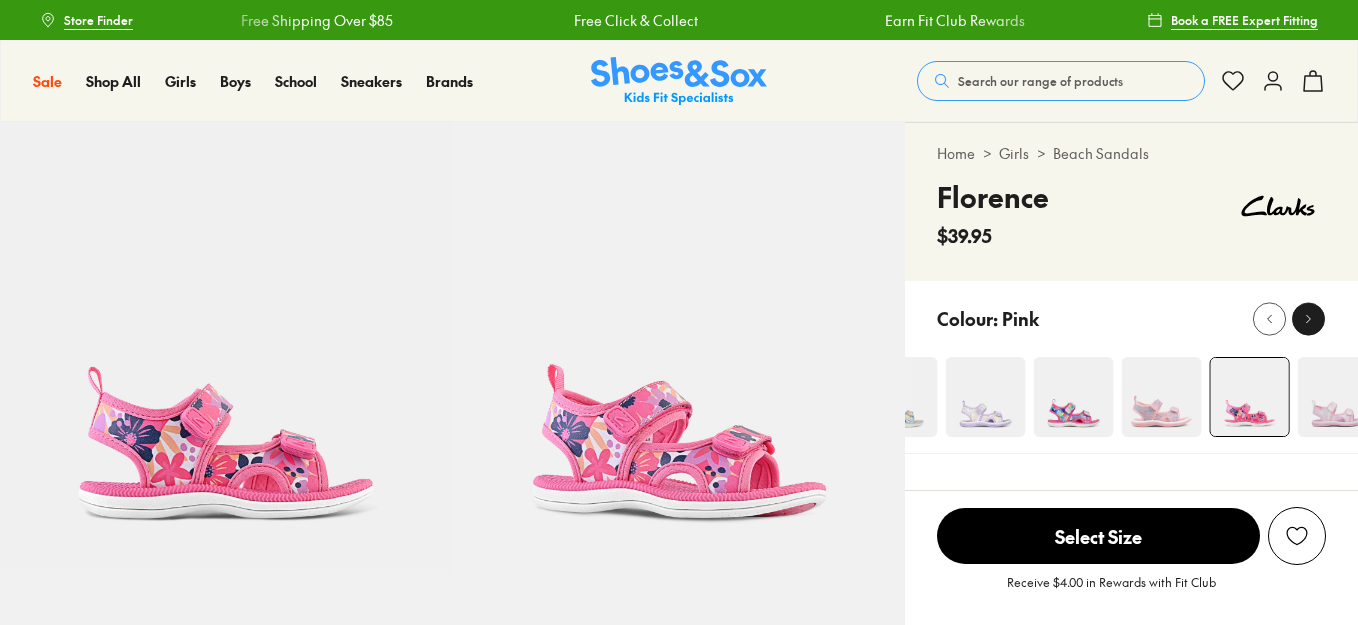 click 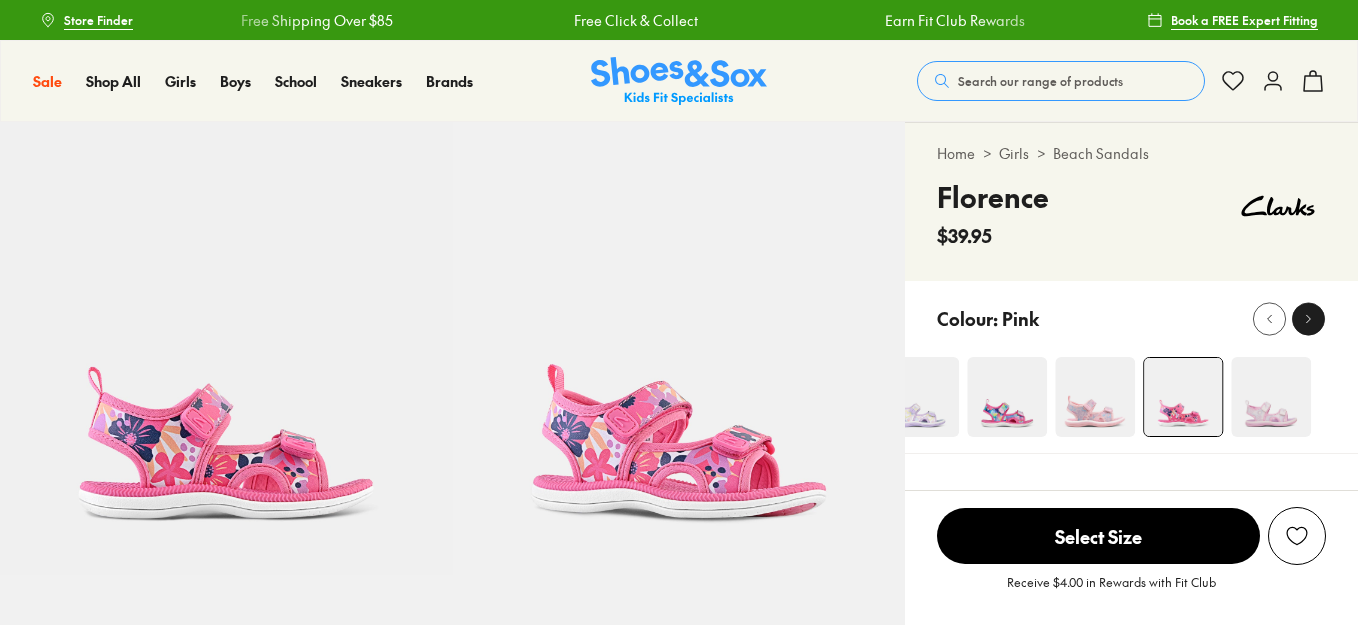 click 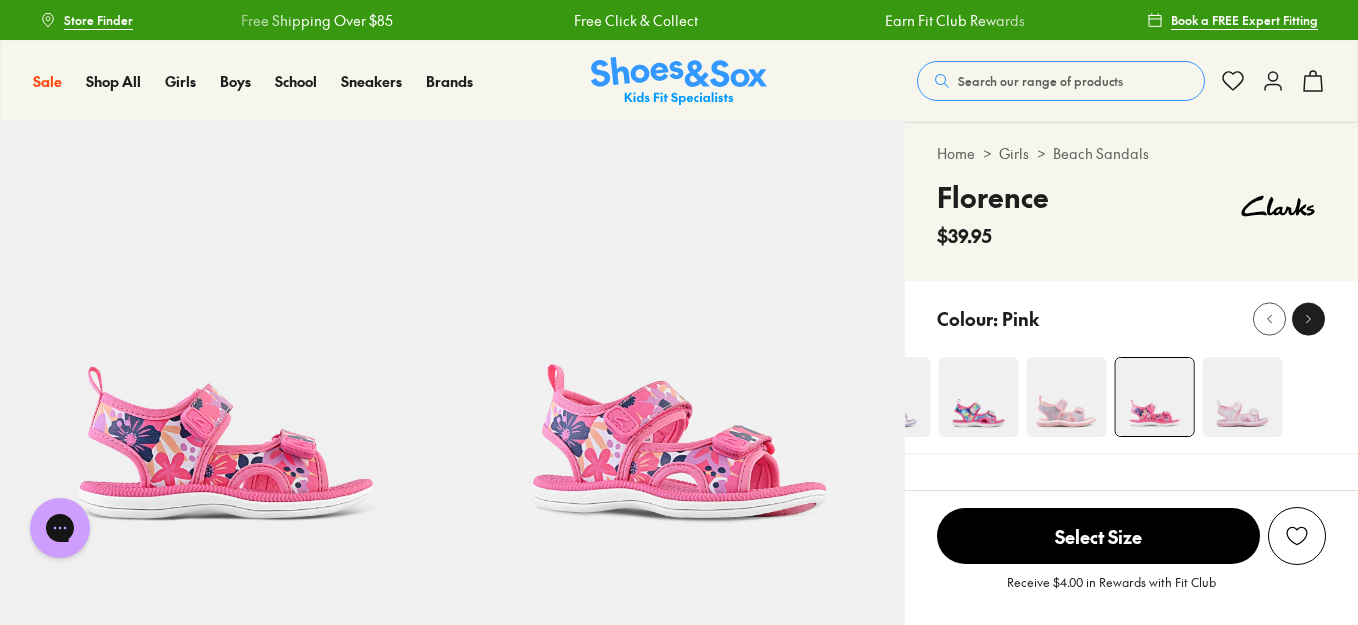 click 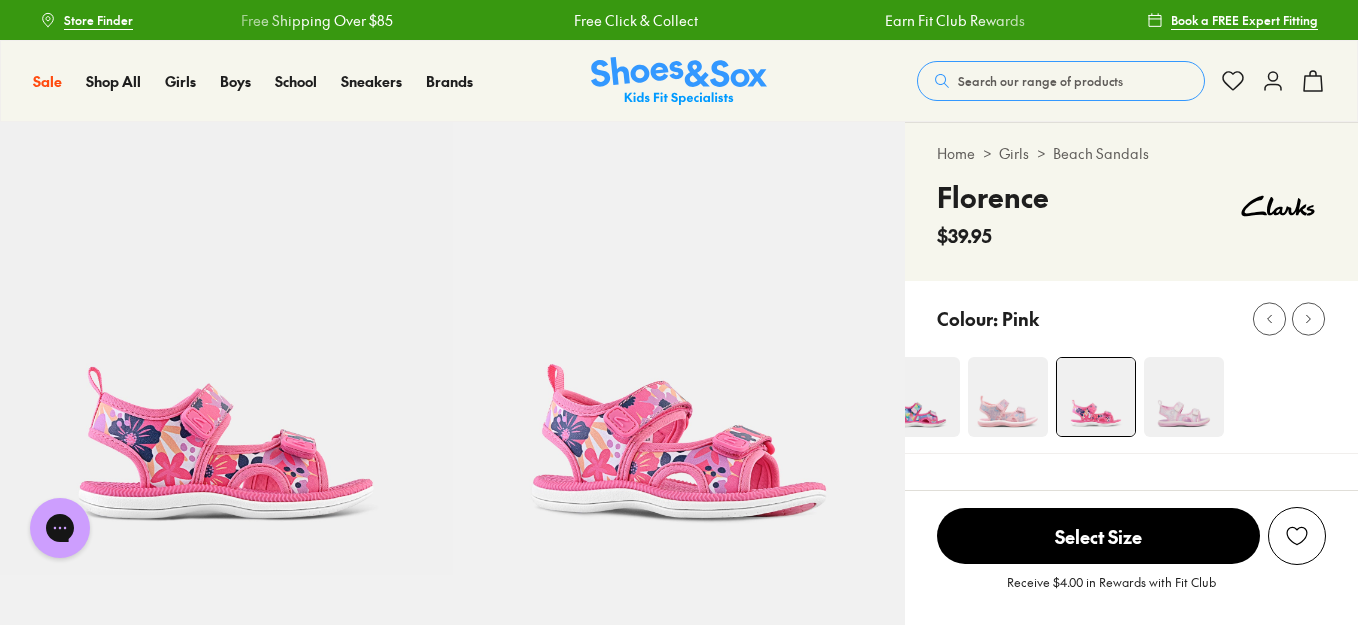 scroll, scrollTop: 0, scrollLeft: 0, axis: both 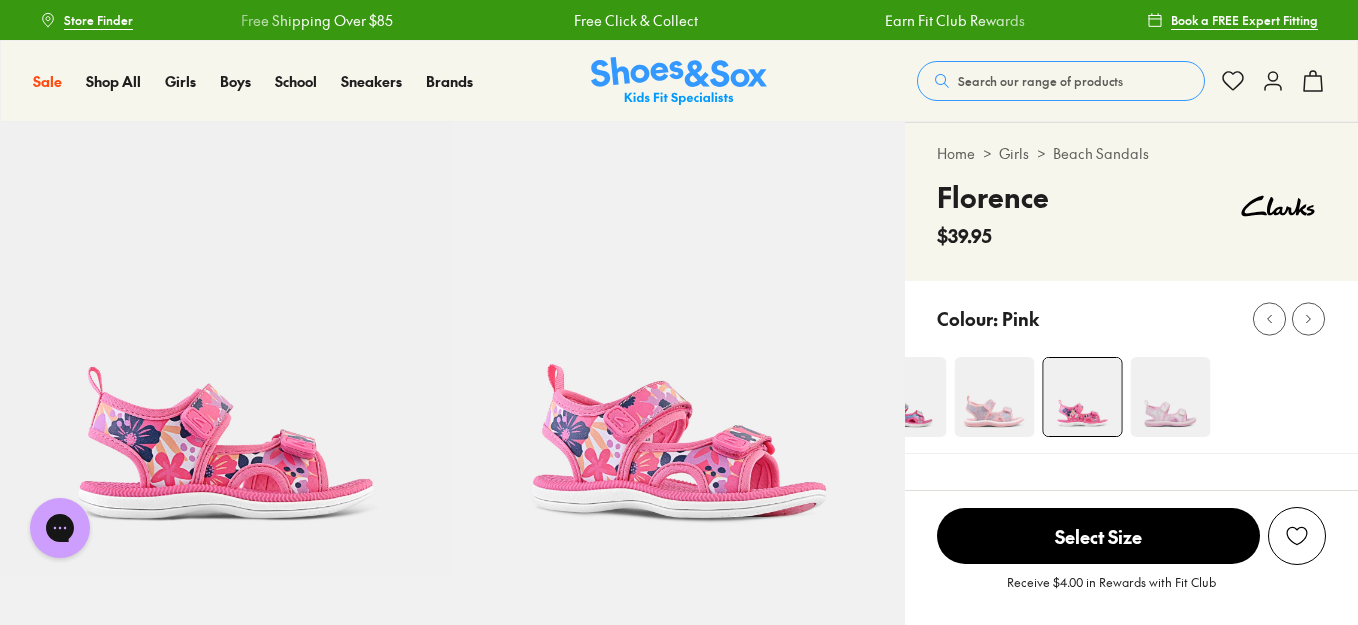 click at bounding box center [1171, 397] 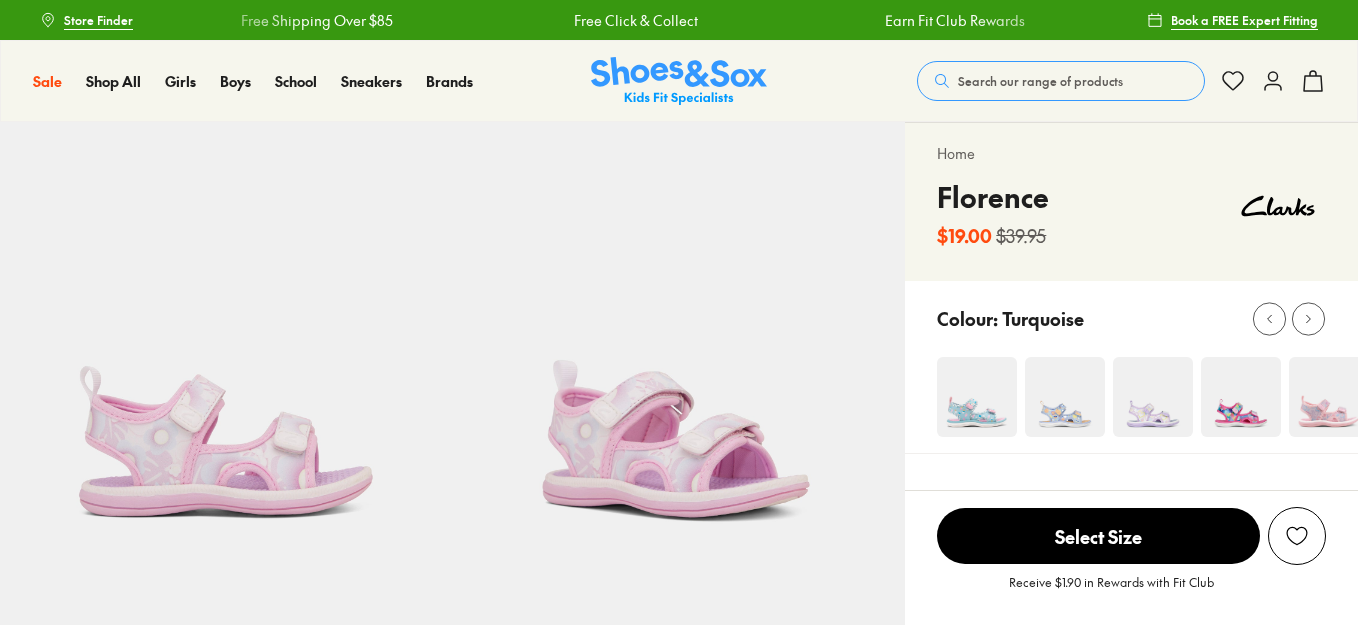 scroll, scrollTop: 0, scrollLeft: 0, axis: both 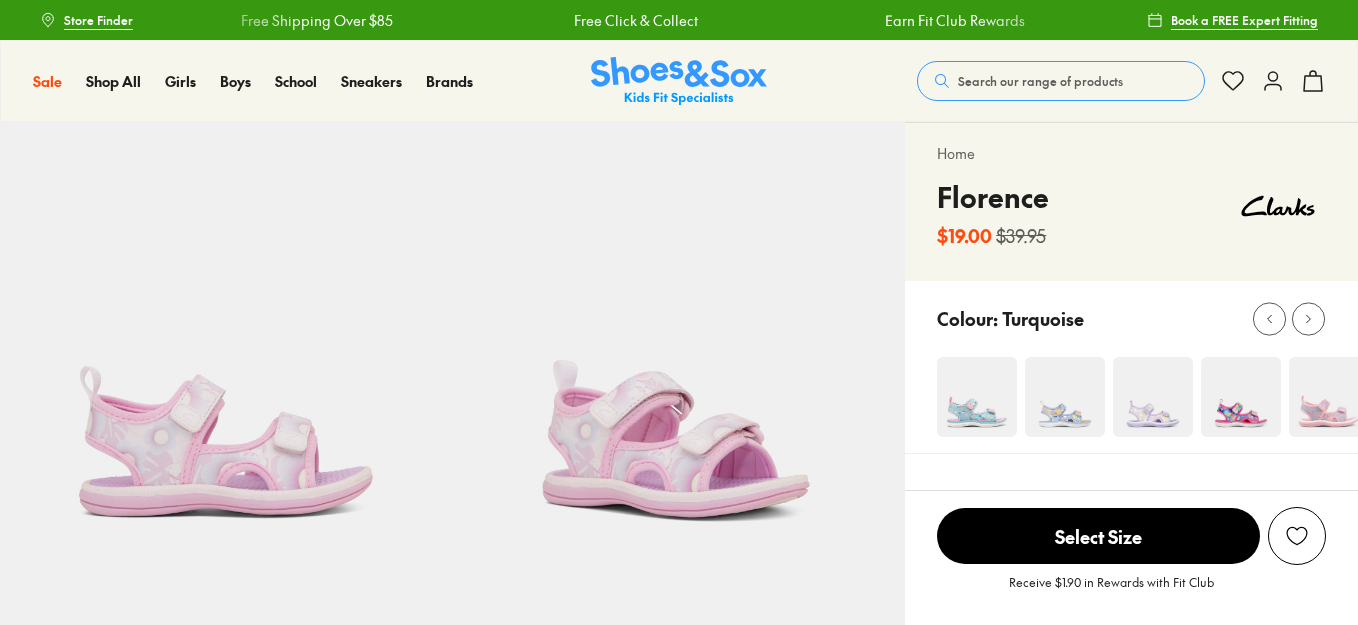select on "*" 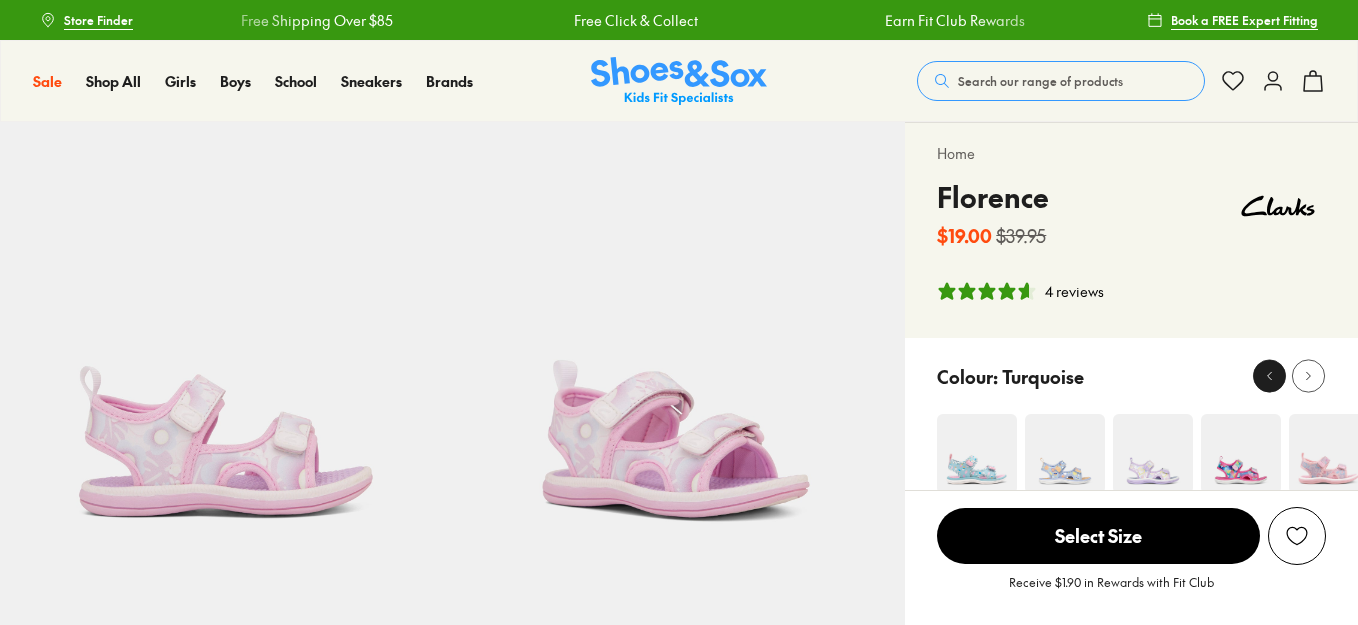 click 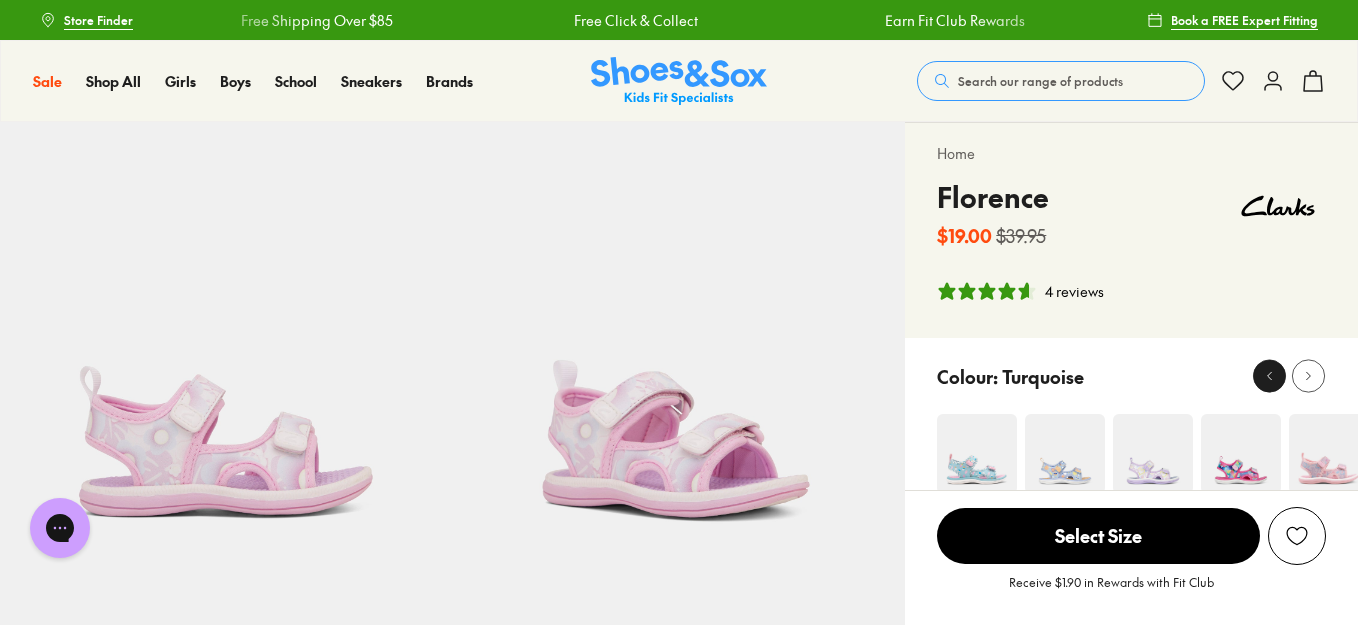 scroll, scrollTop: 0, scrollLeft: 0, axis: both 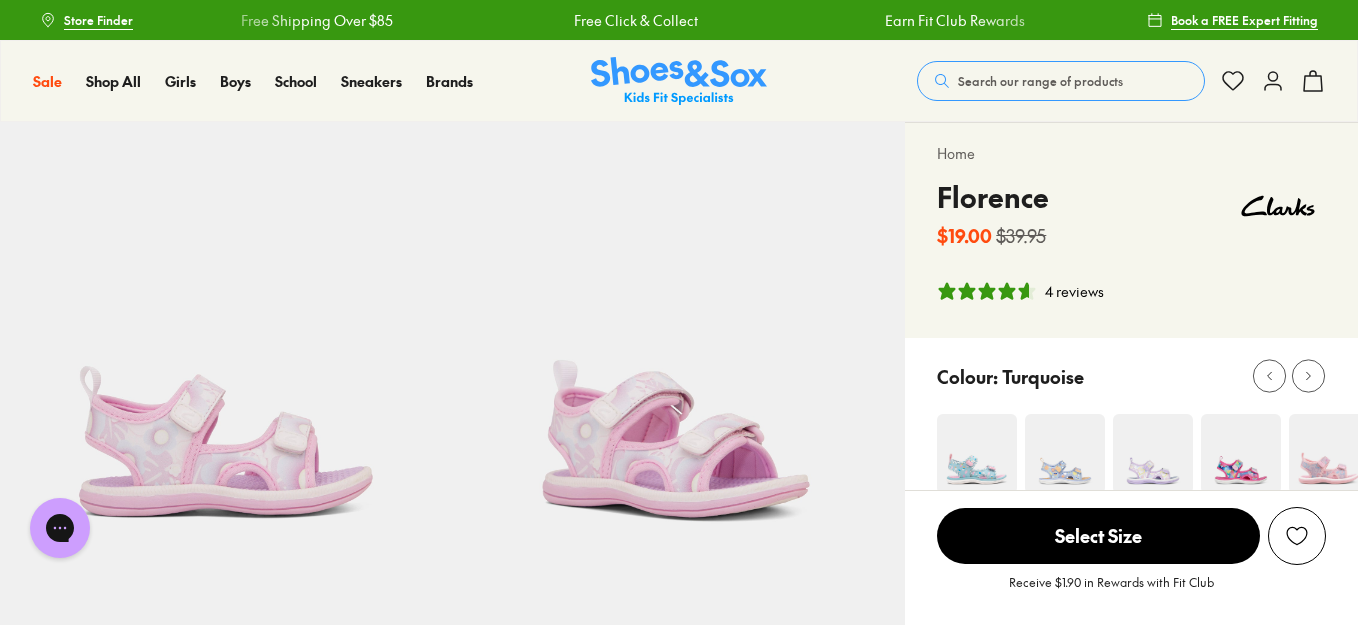 click at bounding box center (1241, 454) 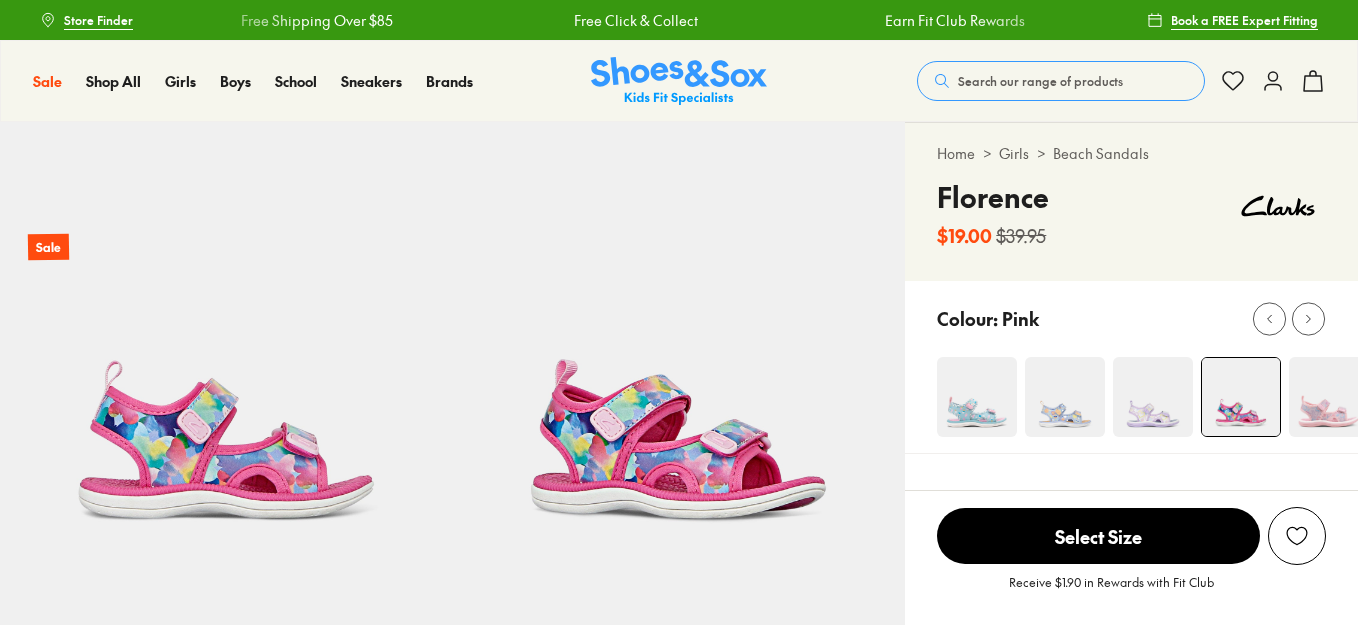 scroll, scrollTop: 0, scrollLeft: 0, axis: both 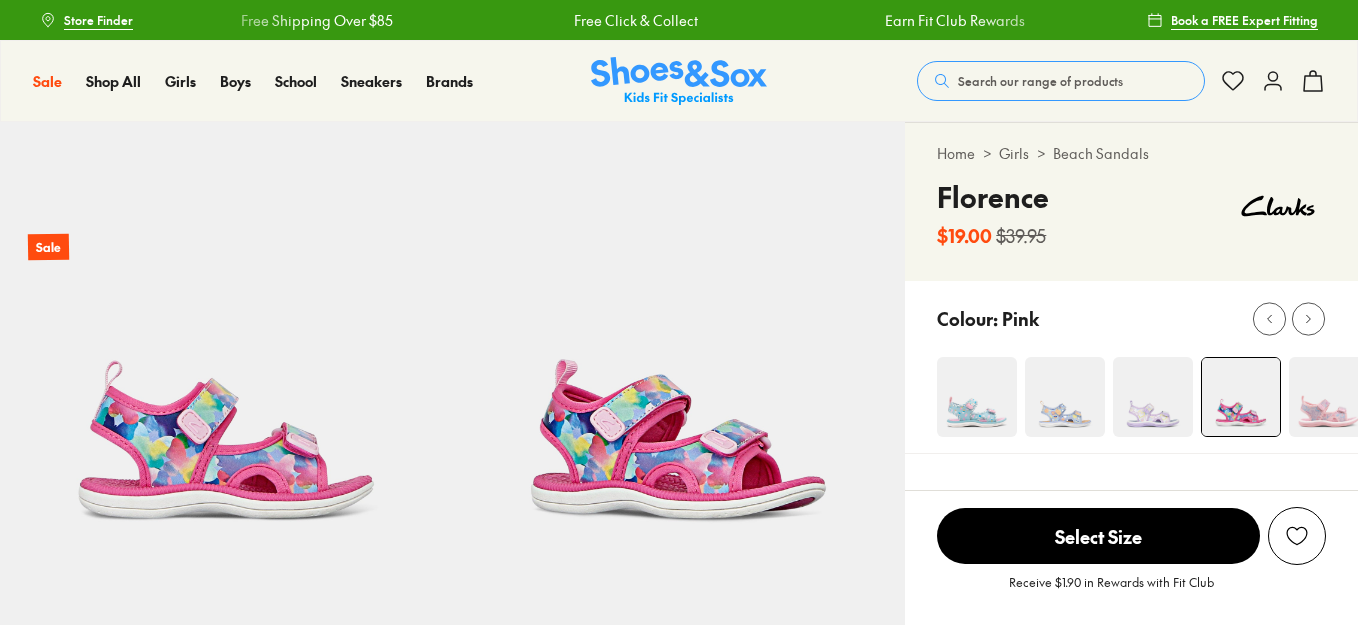 select on "*" 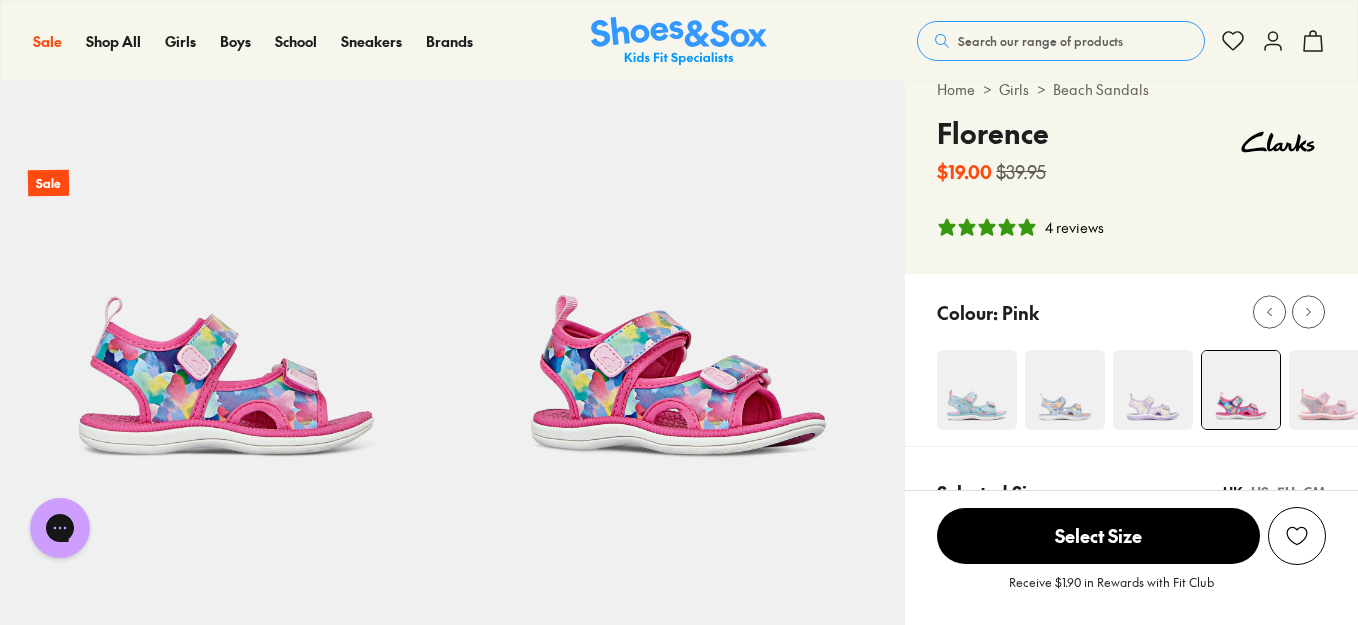 scroll, scrollTop: 100, scrollLeft: 0, axis: vertical 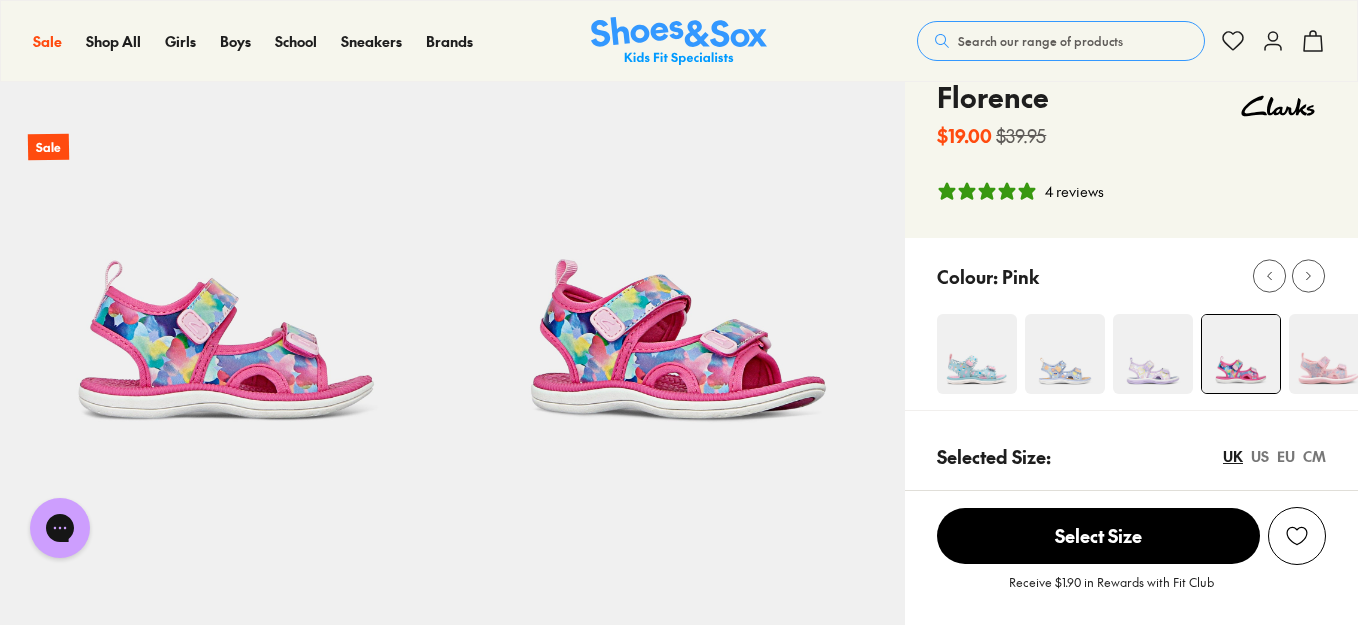click at bounding box center (1329, 354) 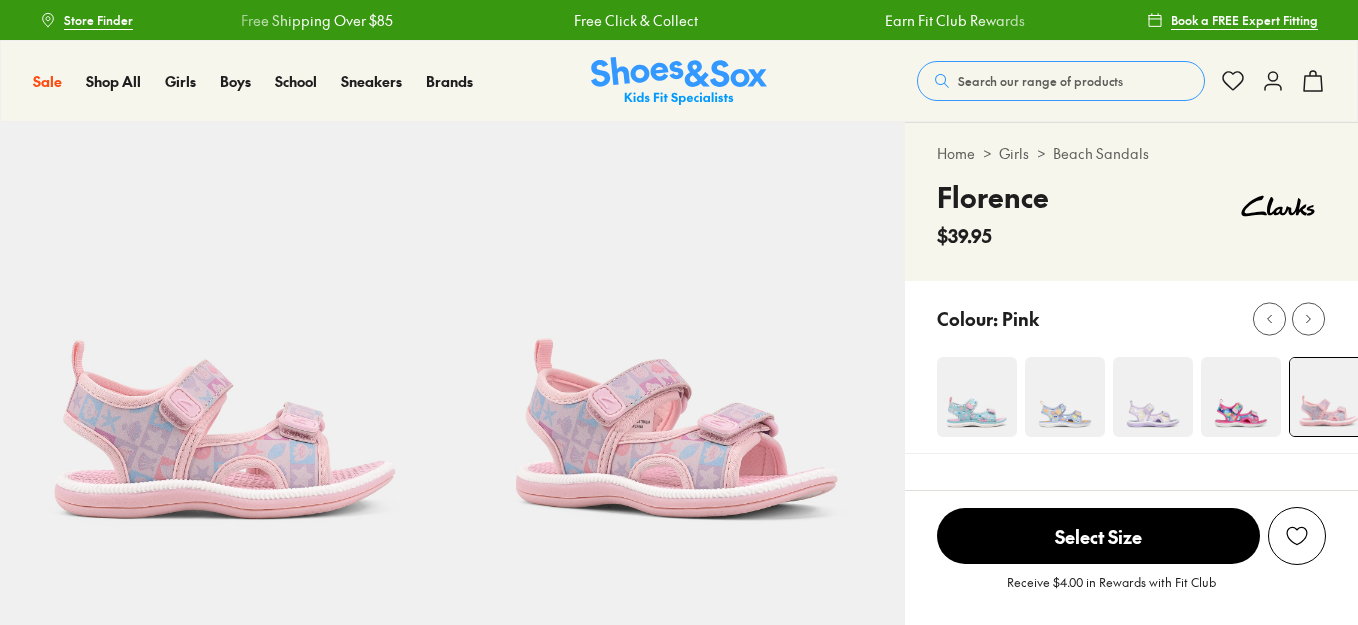 scroll, scrollTop: 0, scrollLeft: 0, axis: both 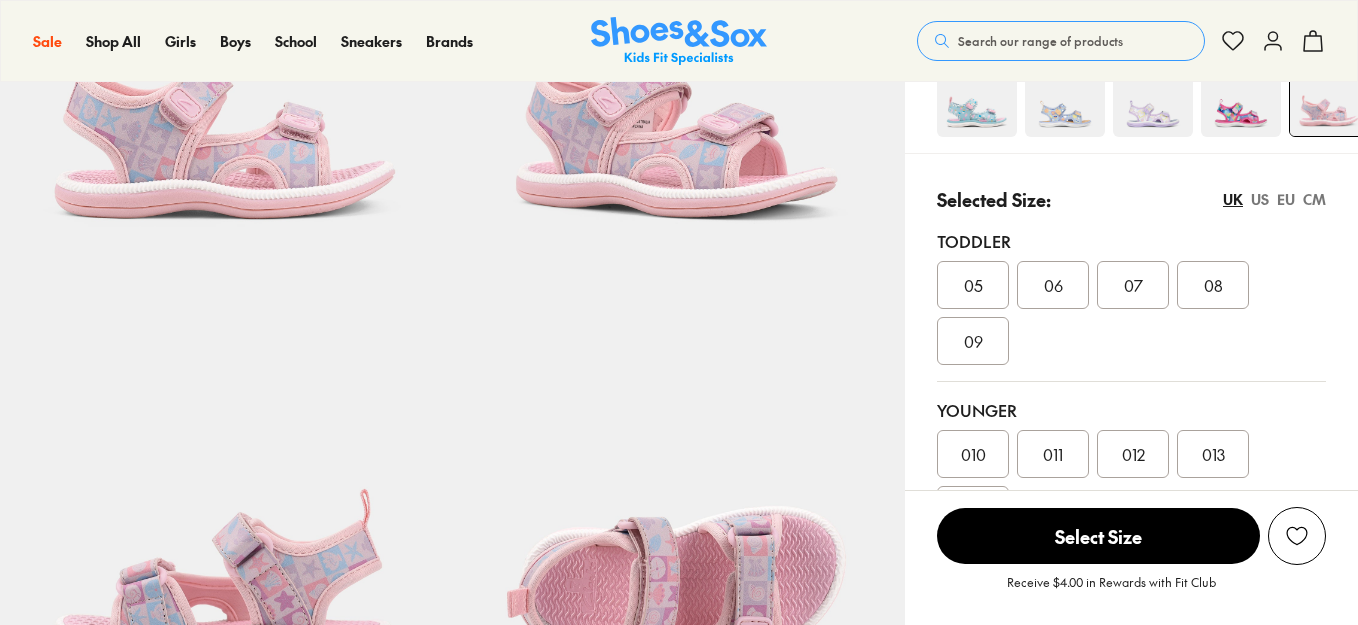 select on "*" 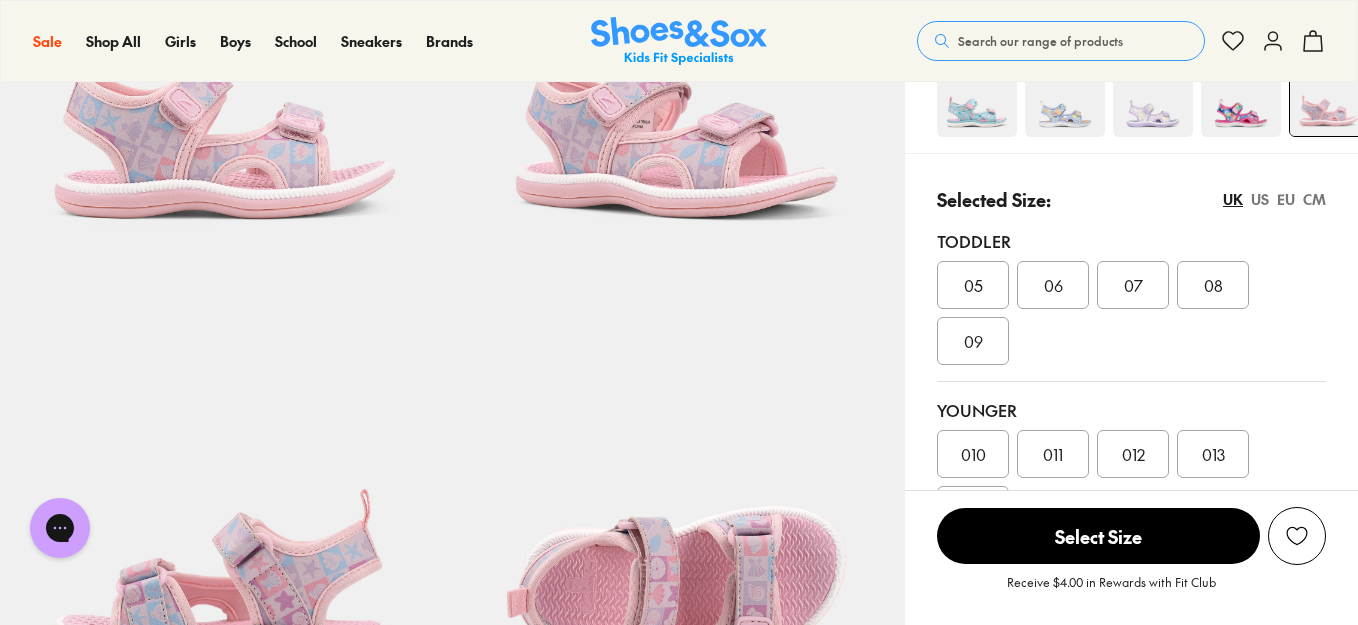 scroll, scrollTop: 200, scrollLeft: 0, axis: vertical 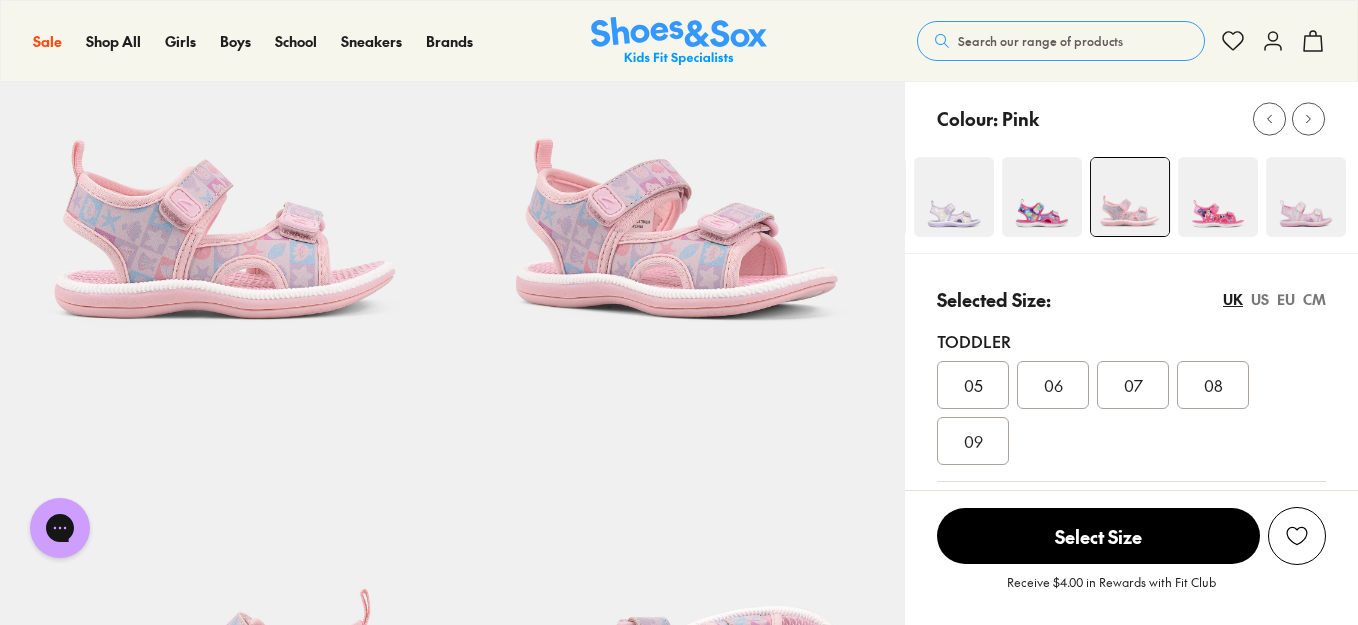 click on "Colour:
Pink" at bounding box center (1131, 167) 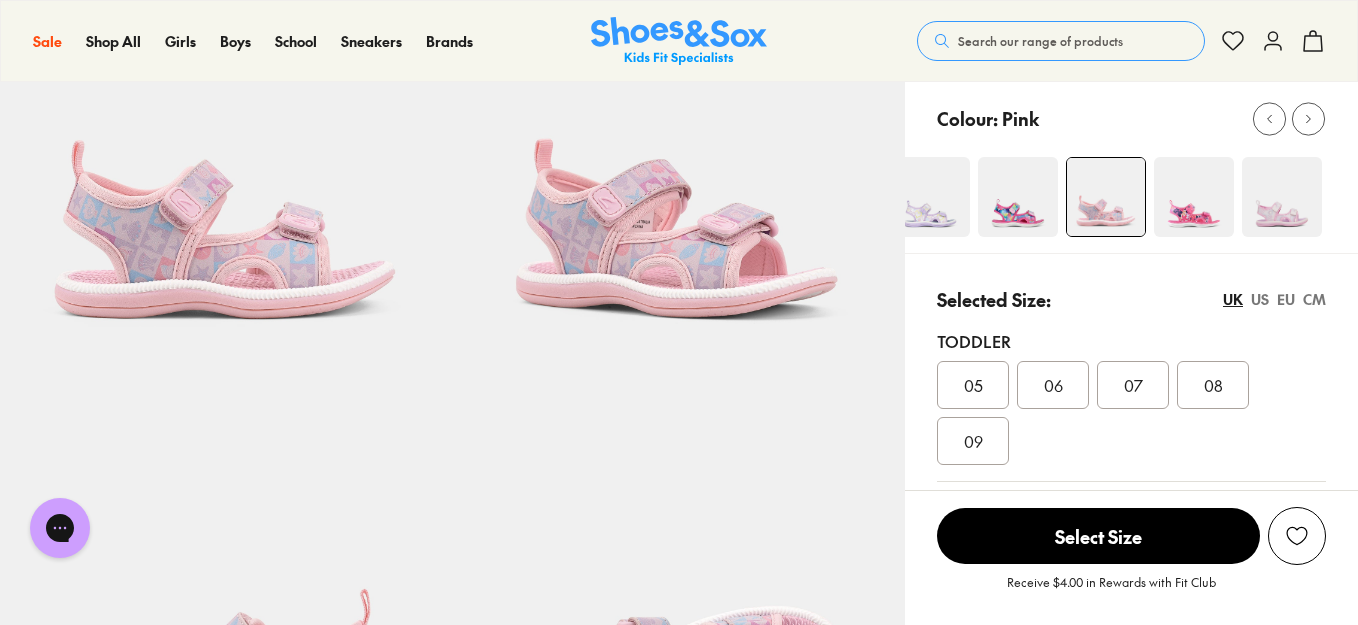 click at bounding box center [1194, 197] 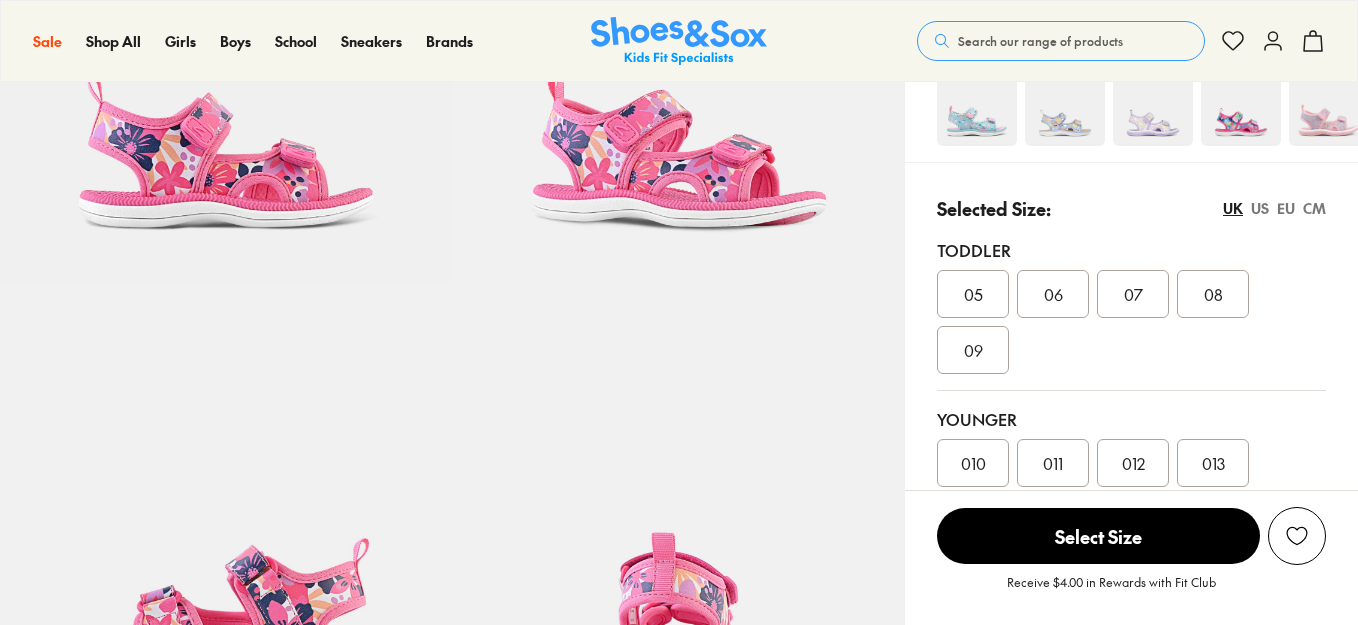 scroll, scrollTop: 400, scrollLeft: 0, axis: vertical 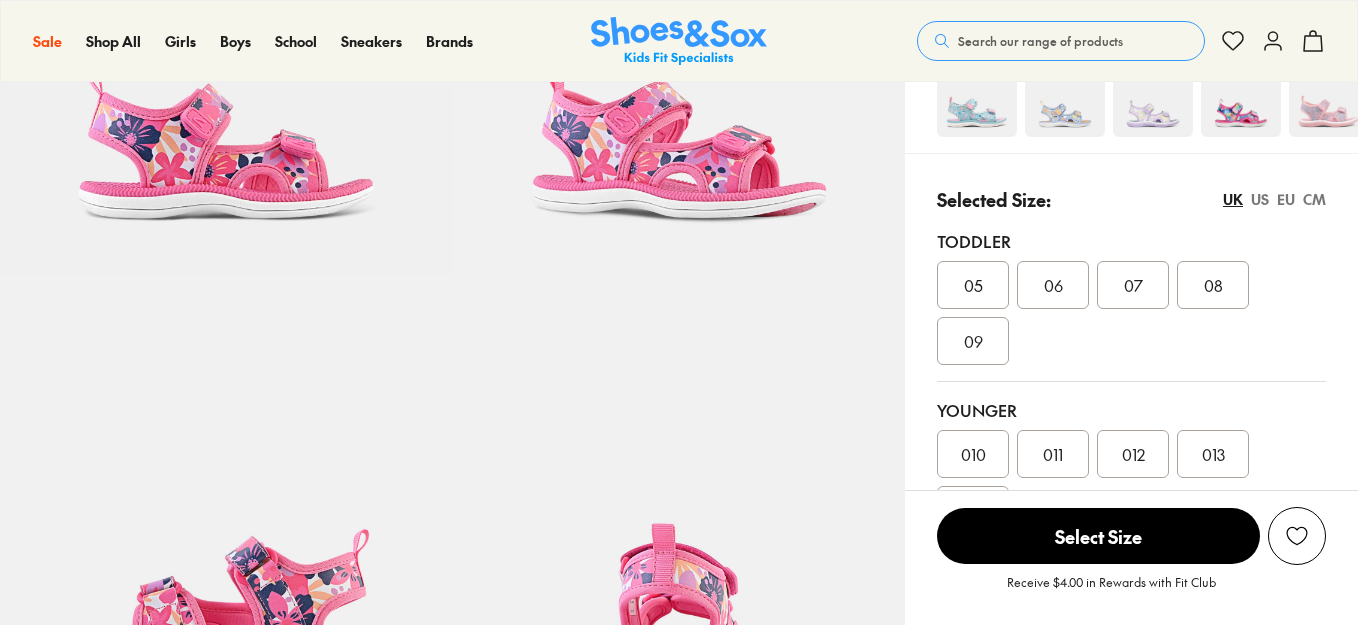 select on "*" 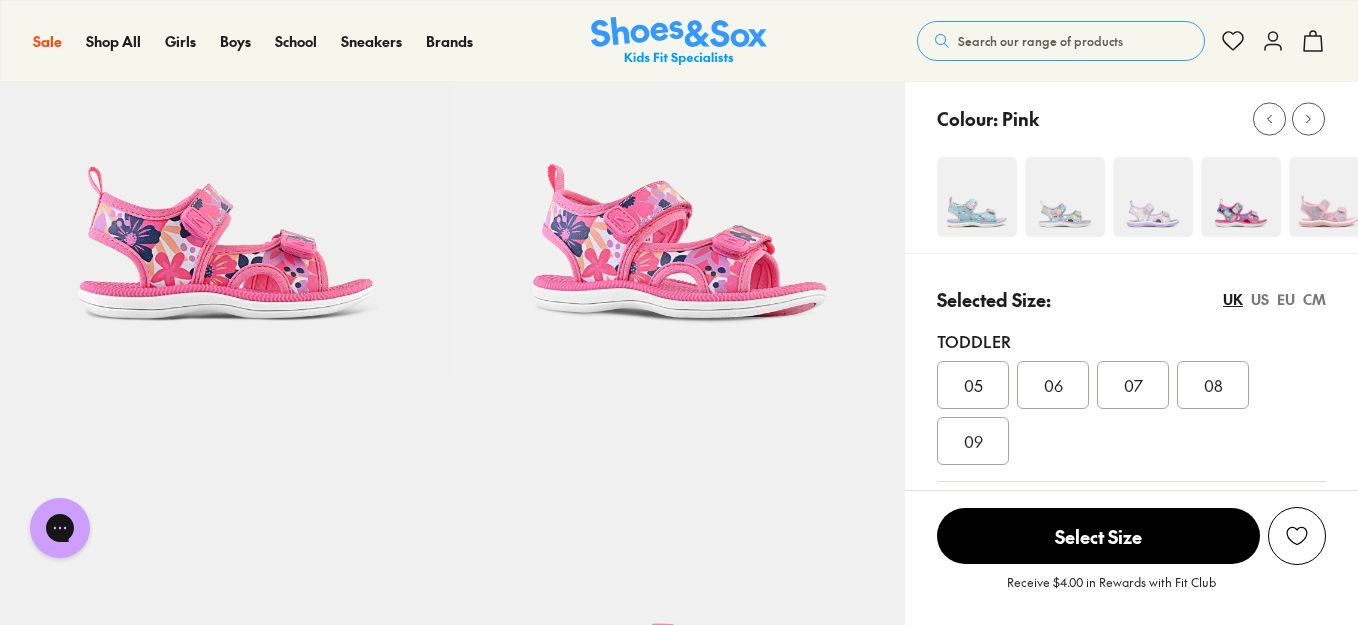 scroll, scrollTop: 0, scrollLeft: 0, axis: both 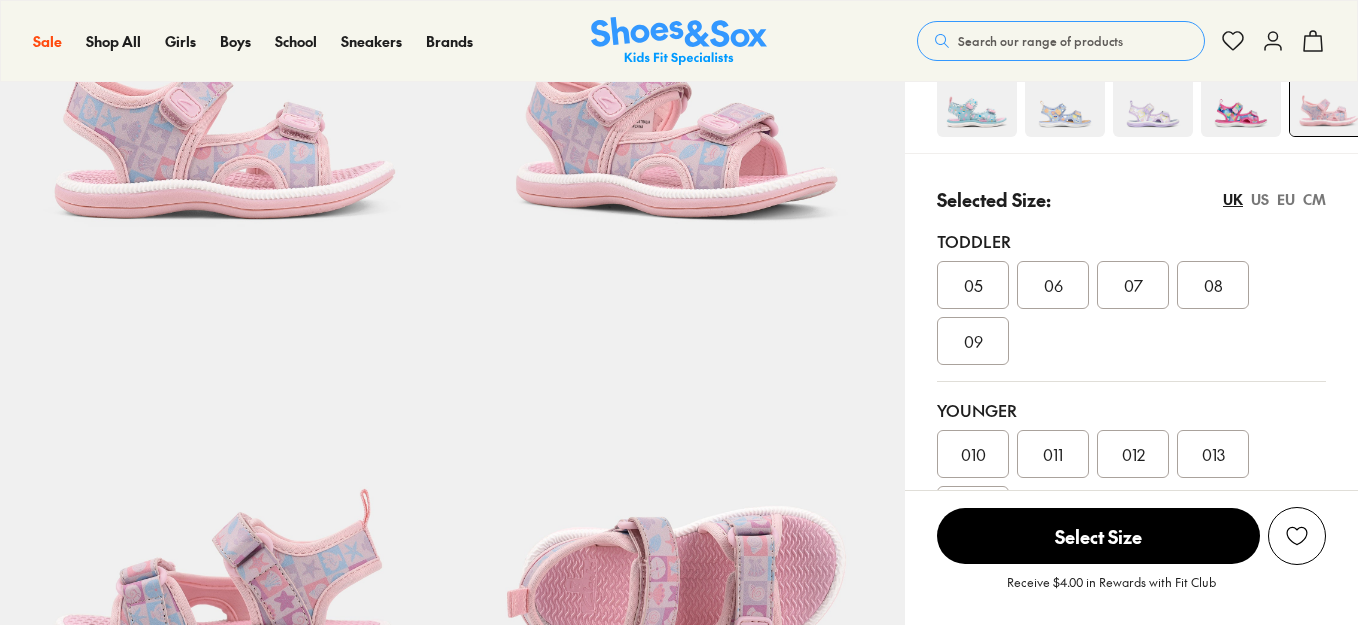 select on "*" 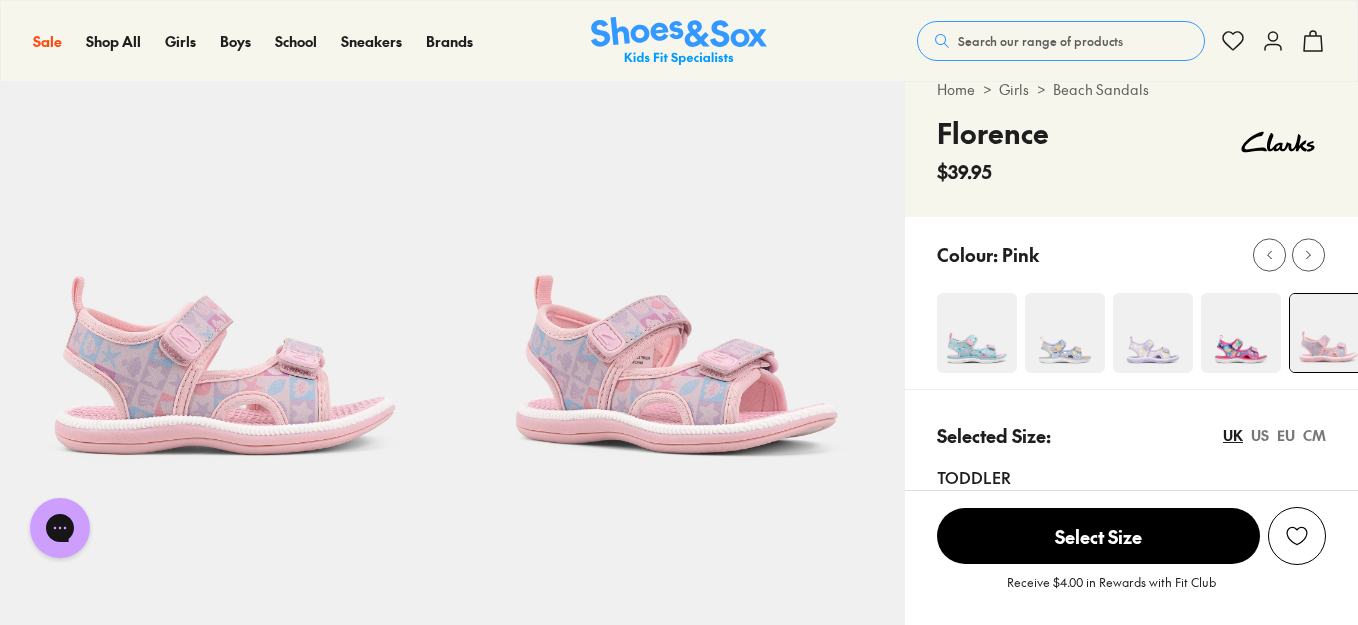 scroll, scrollTop: 100, scrollLeft: 0, axis: vertical 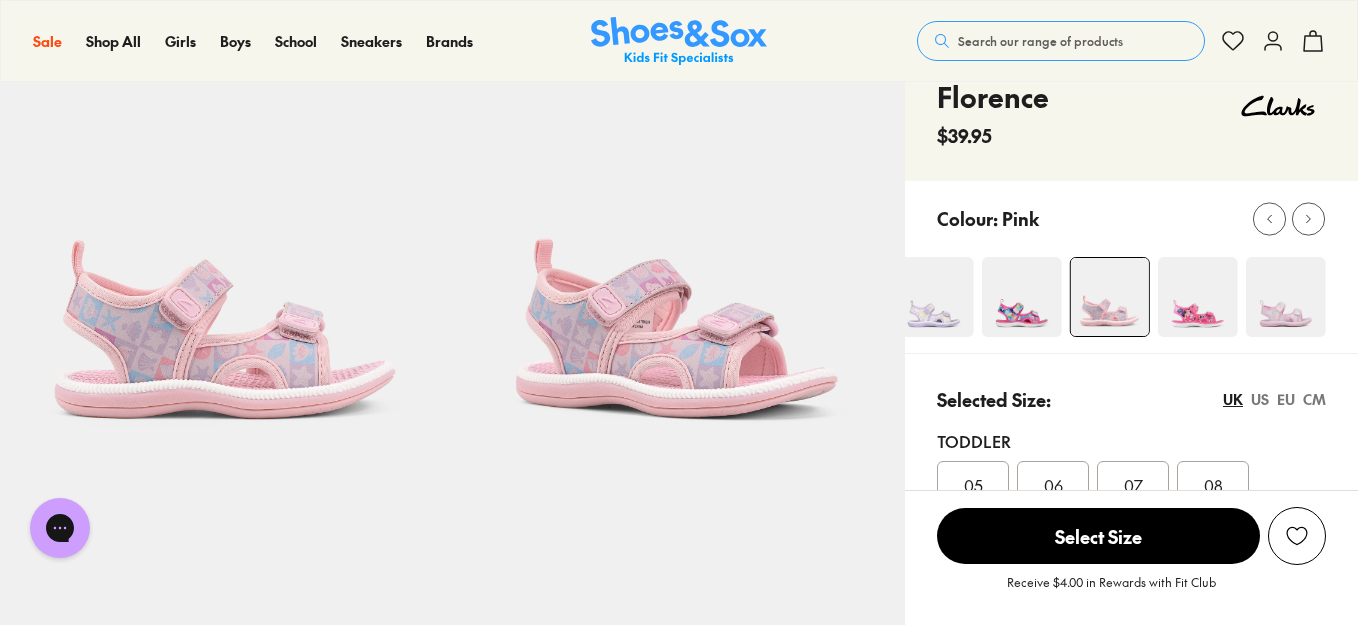 click on "Home
>
Girls
>
Beach Sandals
Florence
$39.95
Pink" at bounding box center (1131, 460) 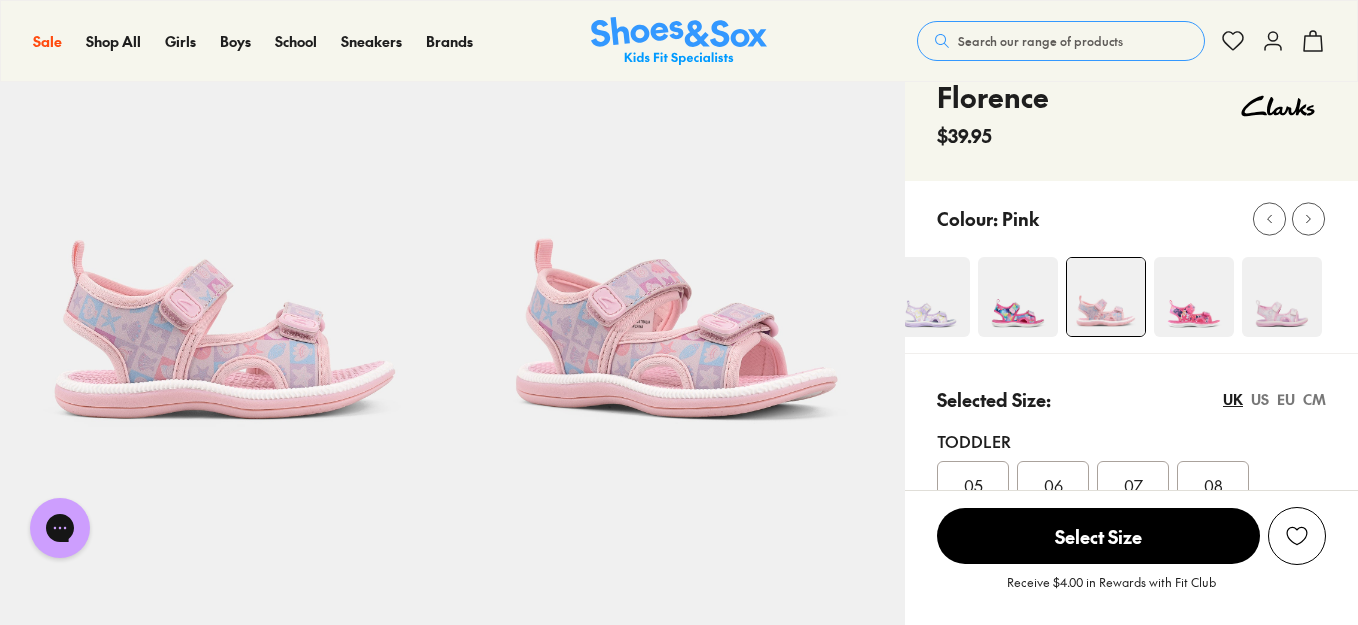 click at bounding box center [1282, 297] 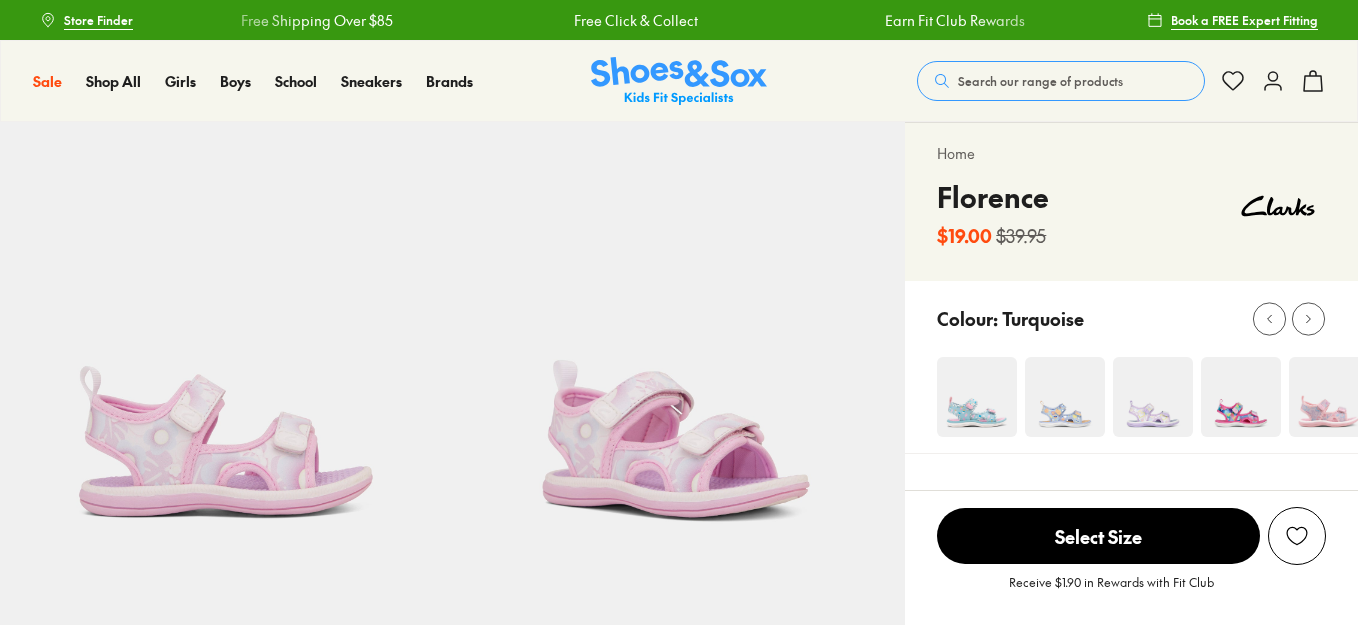 scroll, scrollTop: 0, scrollLeft: 0, axis: both 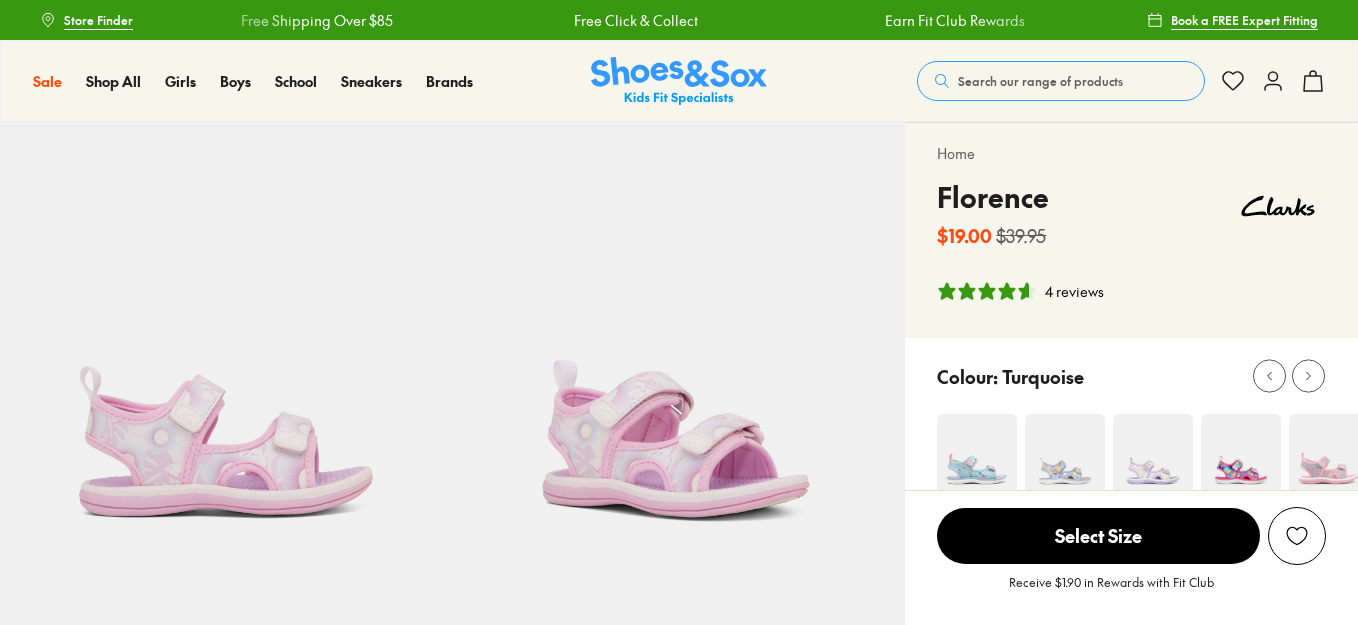 select on "*" 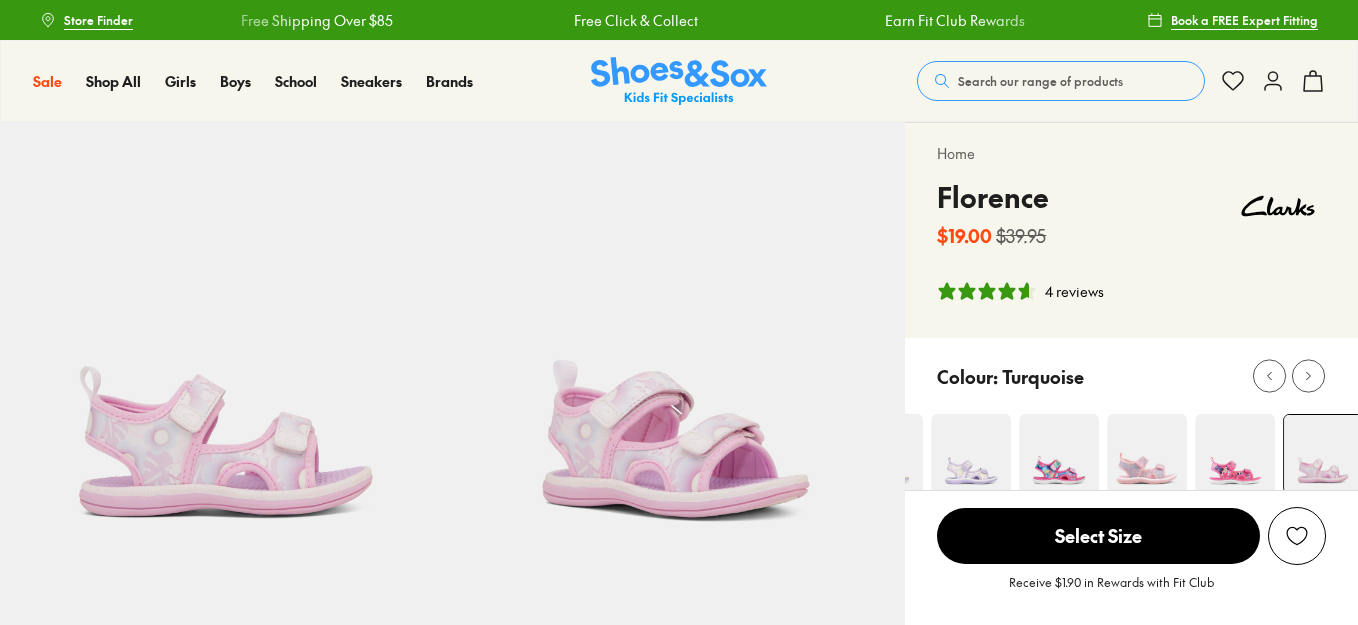 click on "Home
Florence
$19.00 $39.95
4 reviews" at bounding box center [1131, 945] 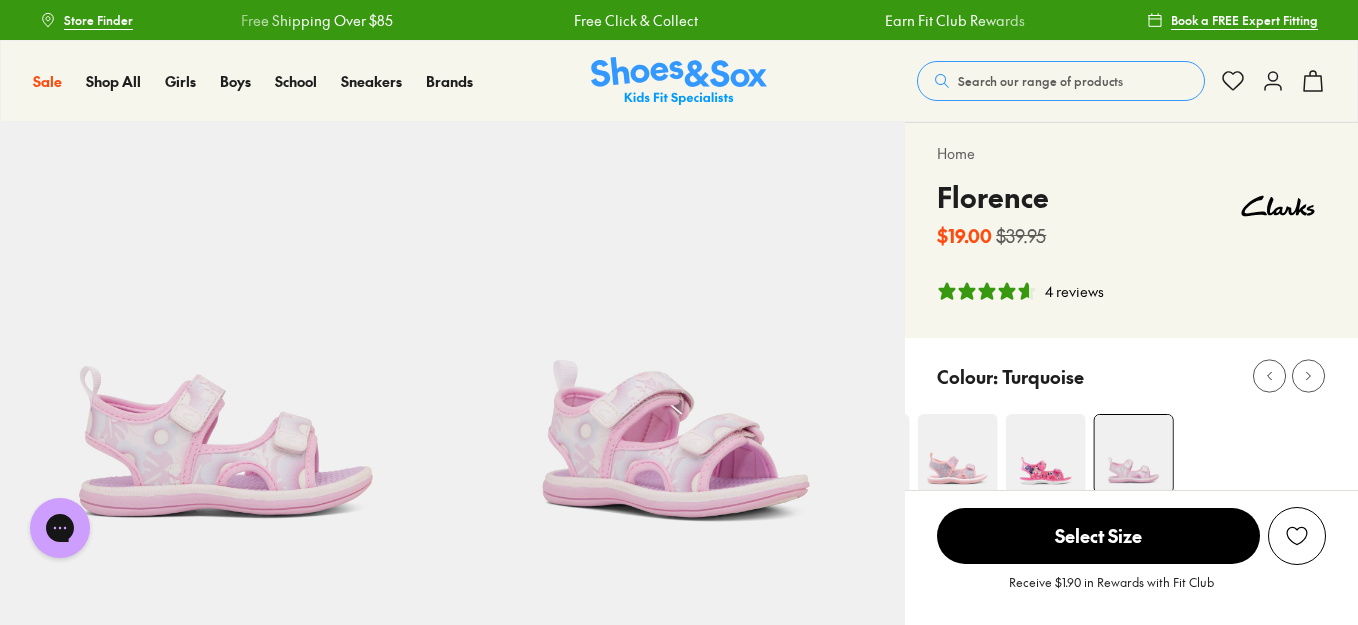 scroll, scrollTop: 0, scrollLeft: 0, axis: both 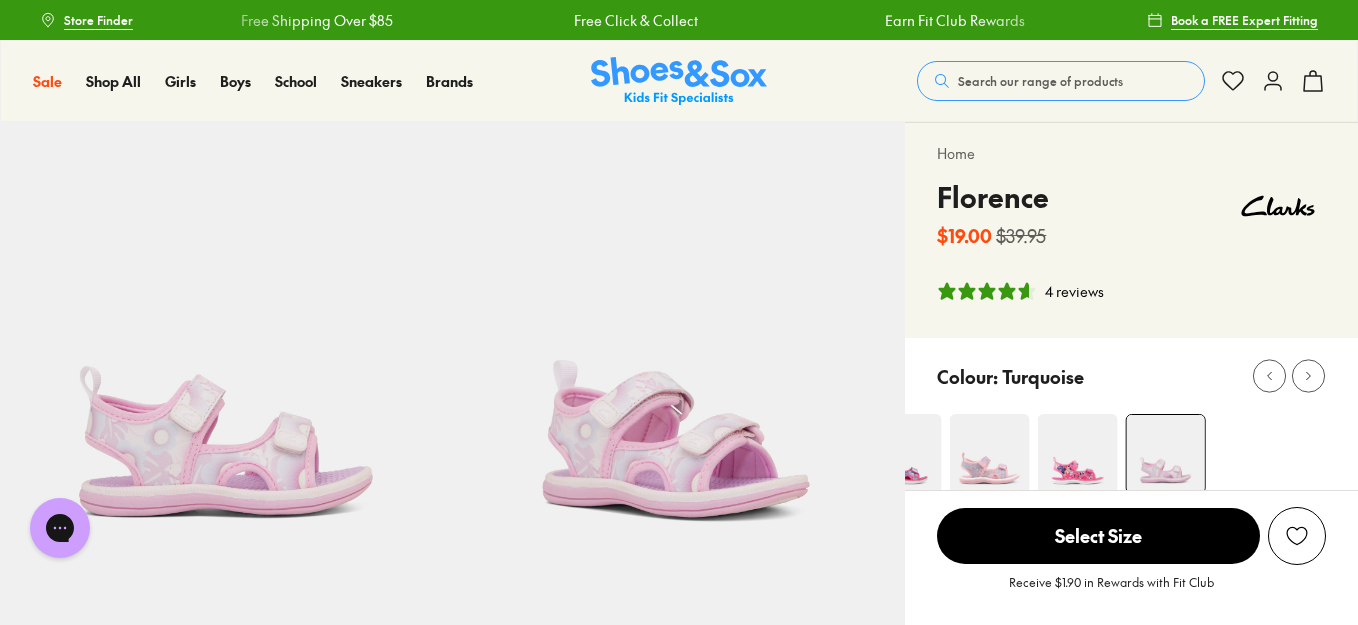 click at bounding box center (808, 454) 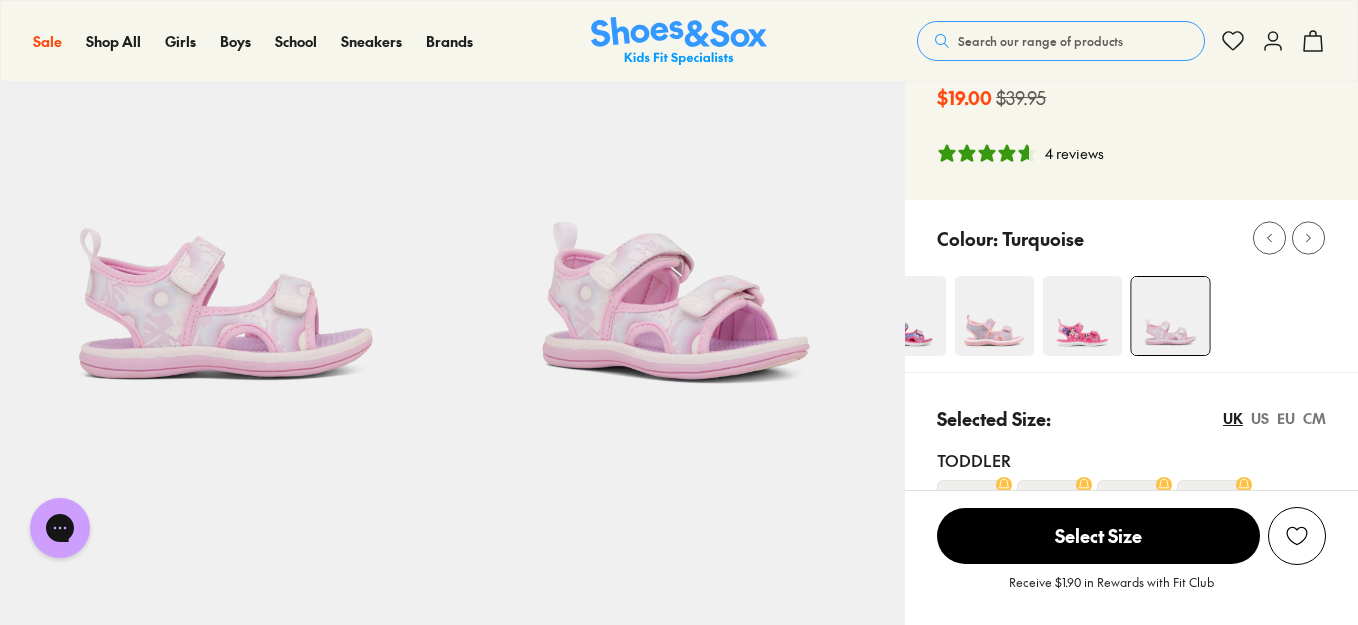 scroll, scrollTop: 100, scrollLeft: 0, axis: vertical 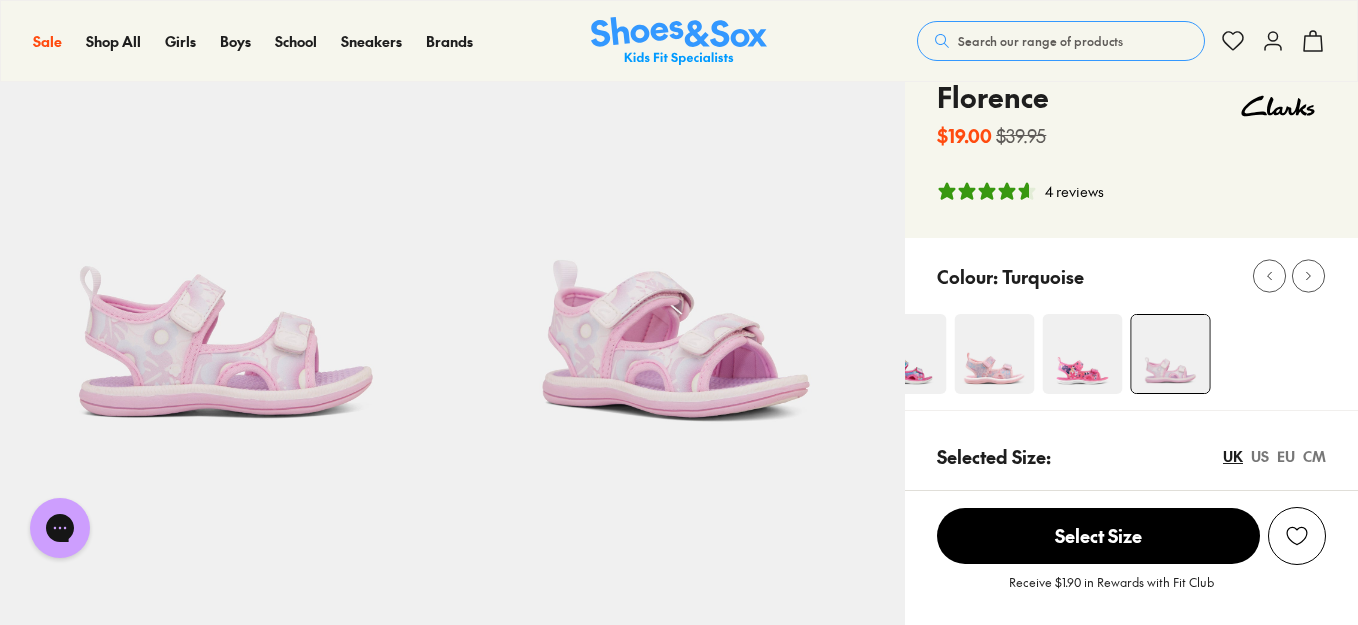 click at bounding box center (1083, 354) 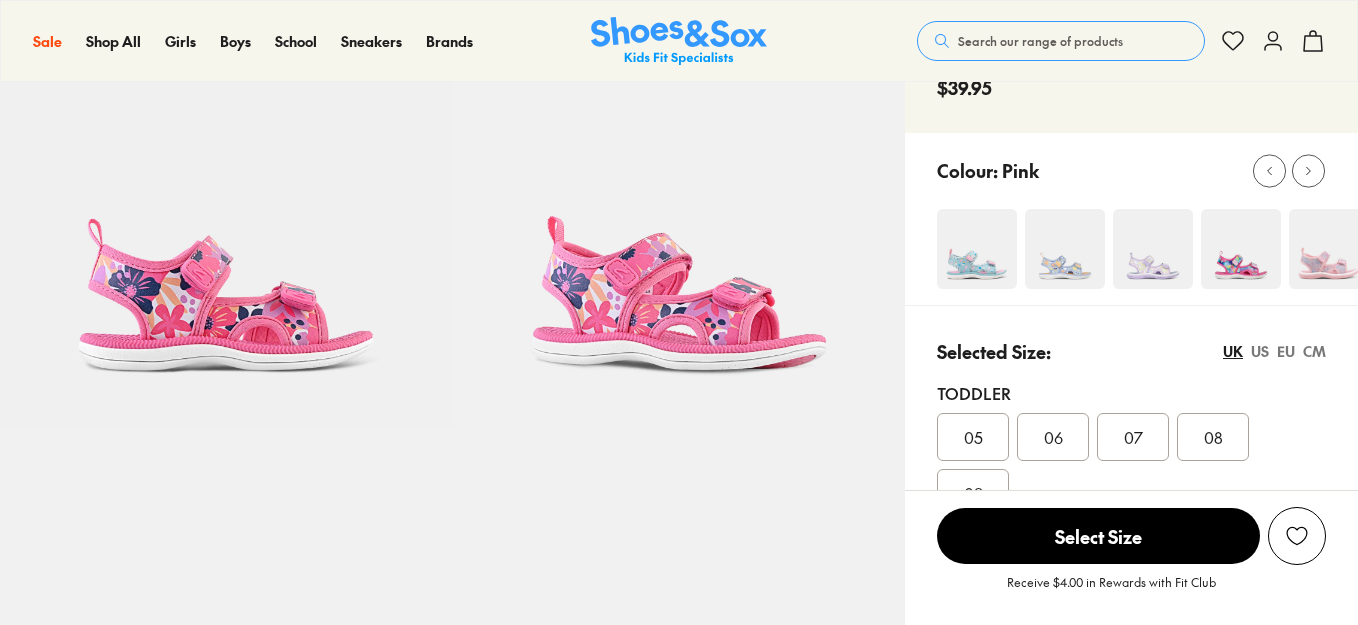 scroll, scrollTop: 100, scrollLeft: 0, axis: vertical 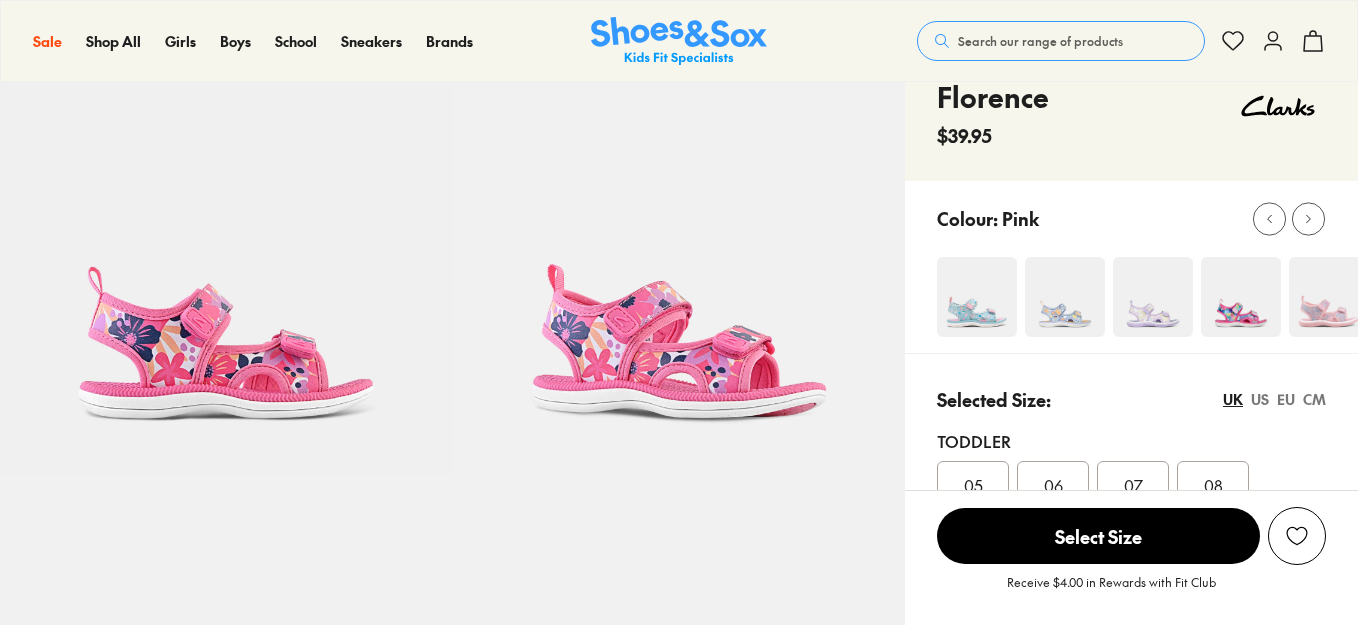 select on "*" 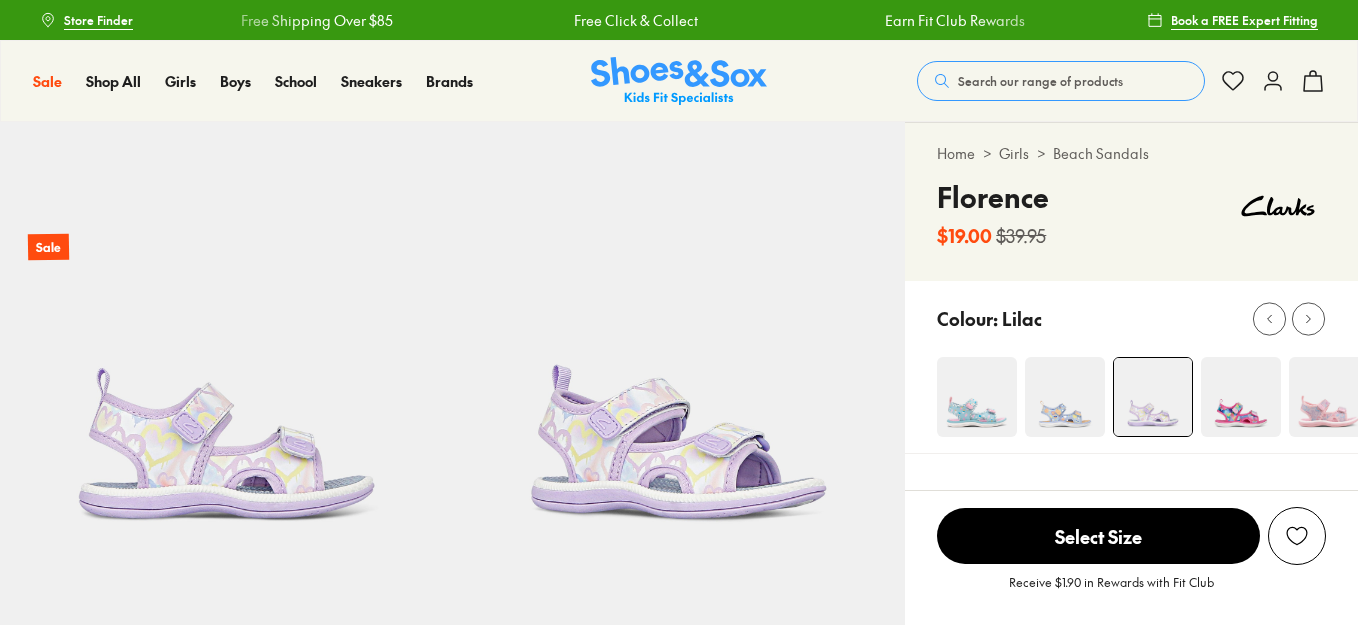 scroll, scrollTop: 200, scrollLeft: 0, axis: vertical 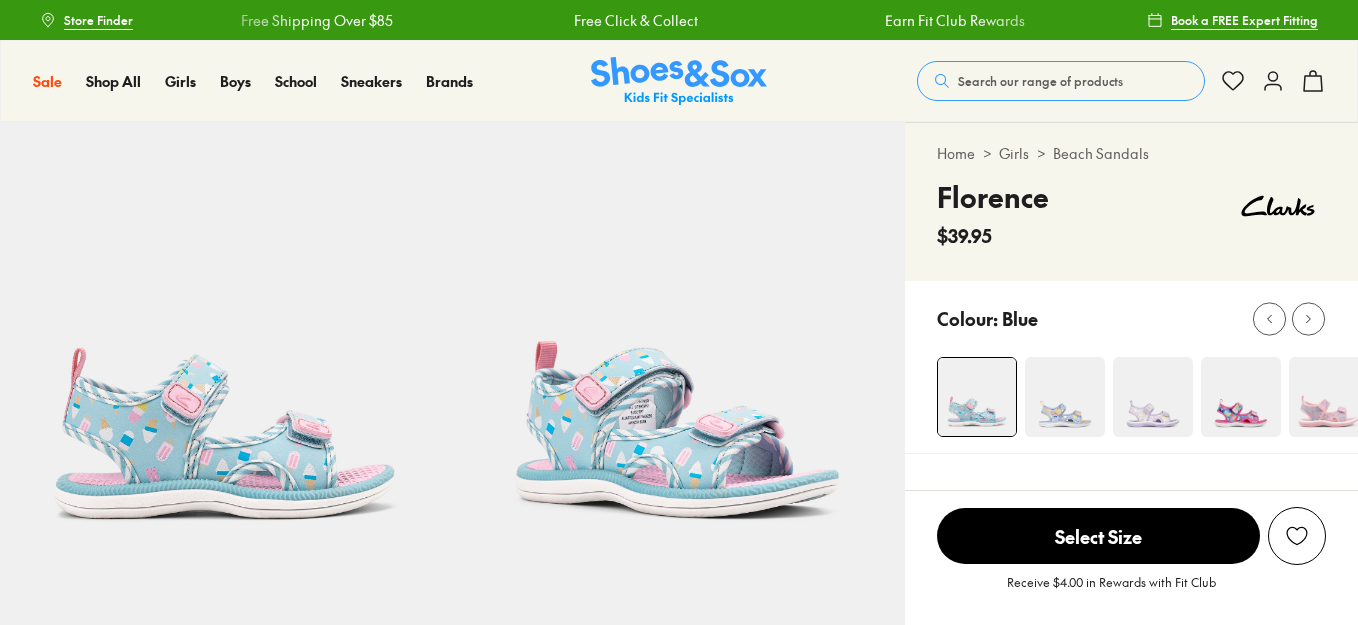 click at bounding box center (1065, 397) 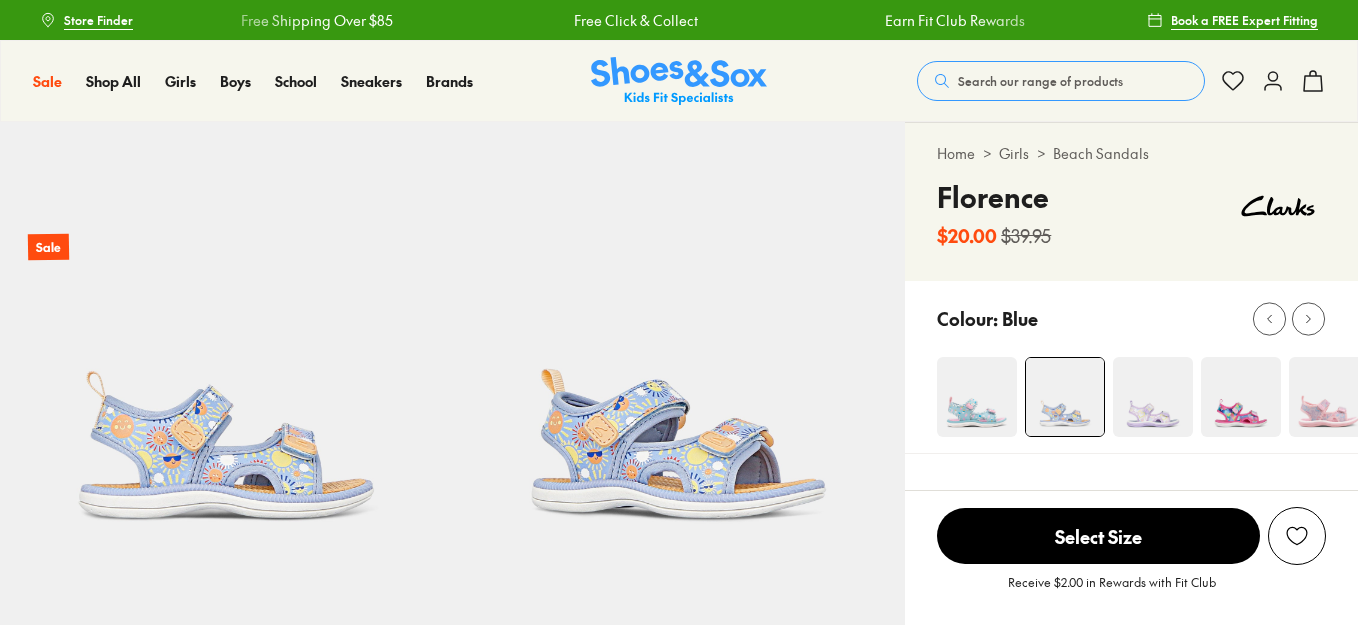 scroll, scrollTop: 0, scrollLeft: 0, axis: both 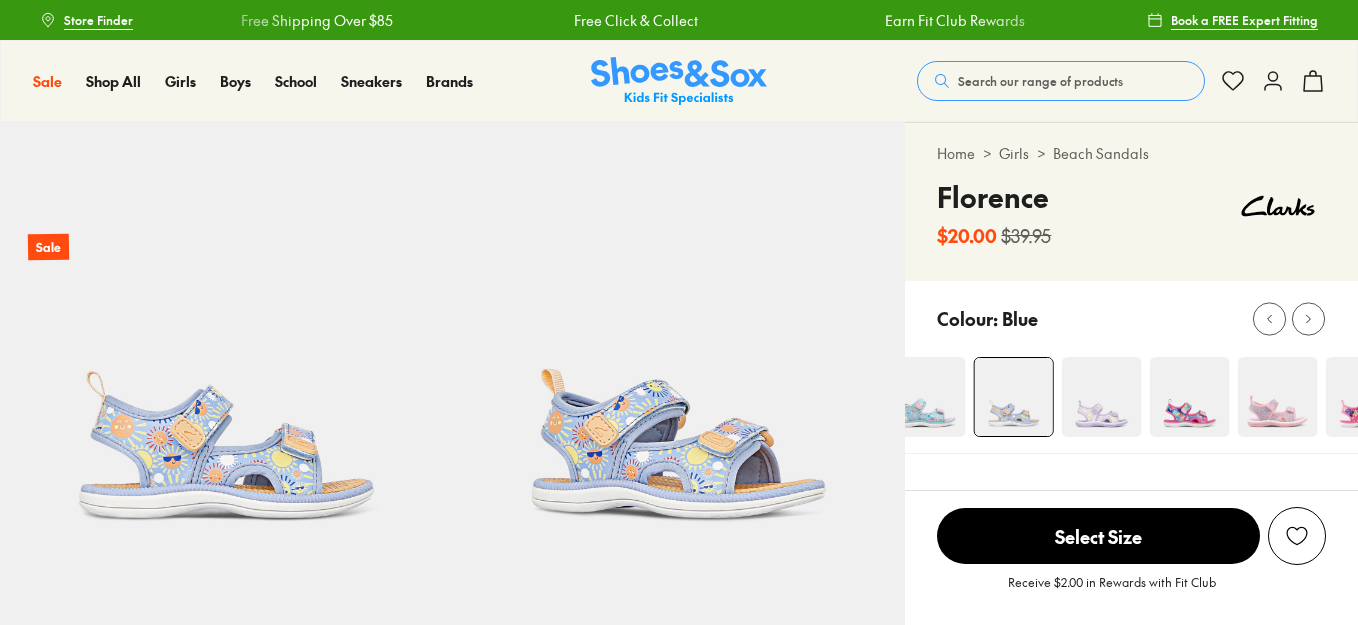 click at bounding box center (1096, 397) 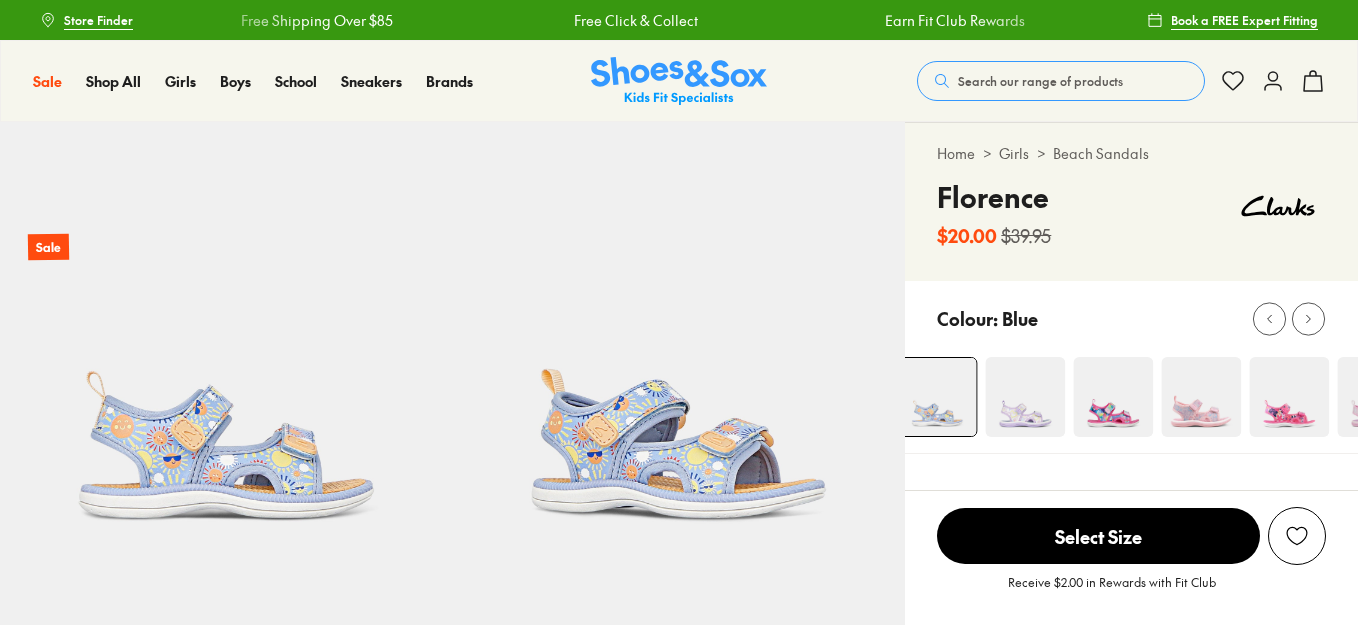 select on "*" 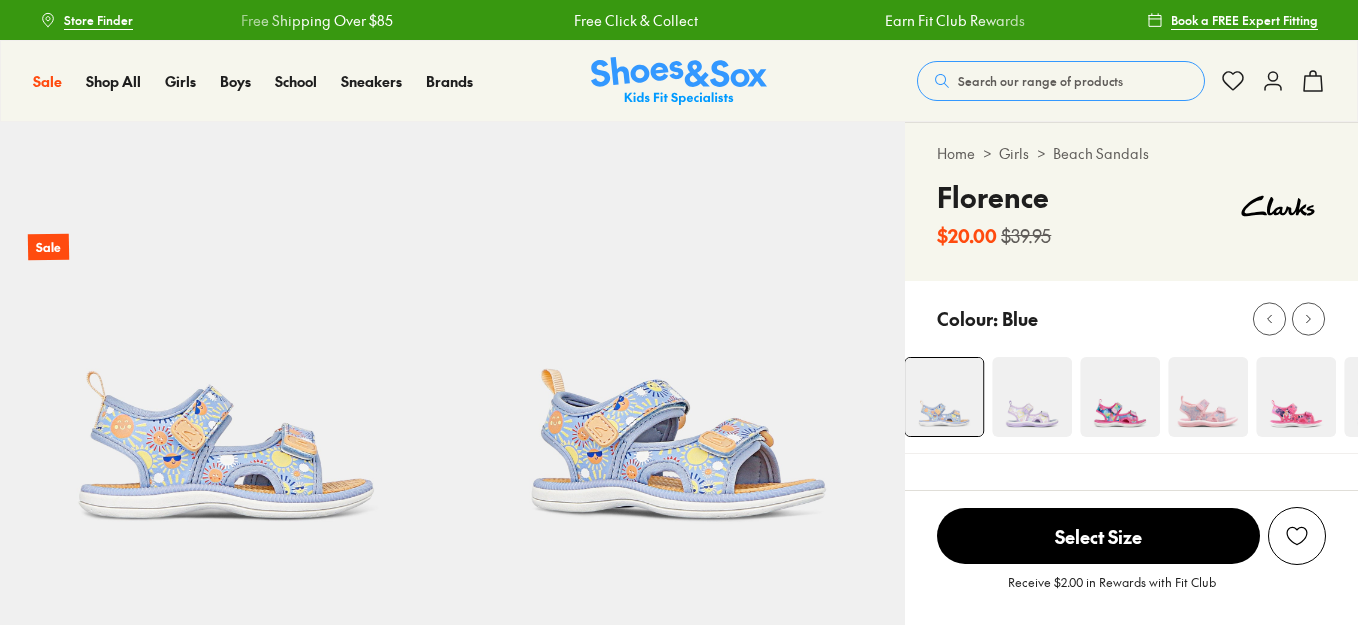 click at bounding box center [1209, 397] 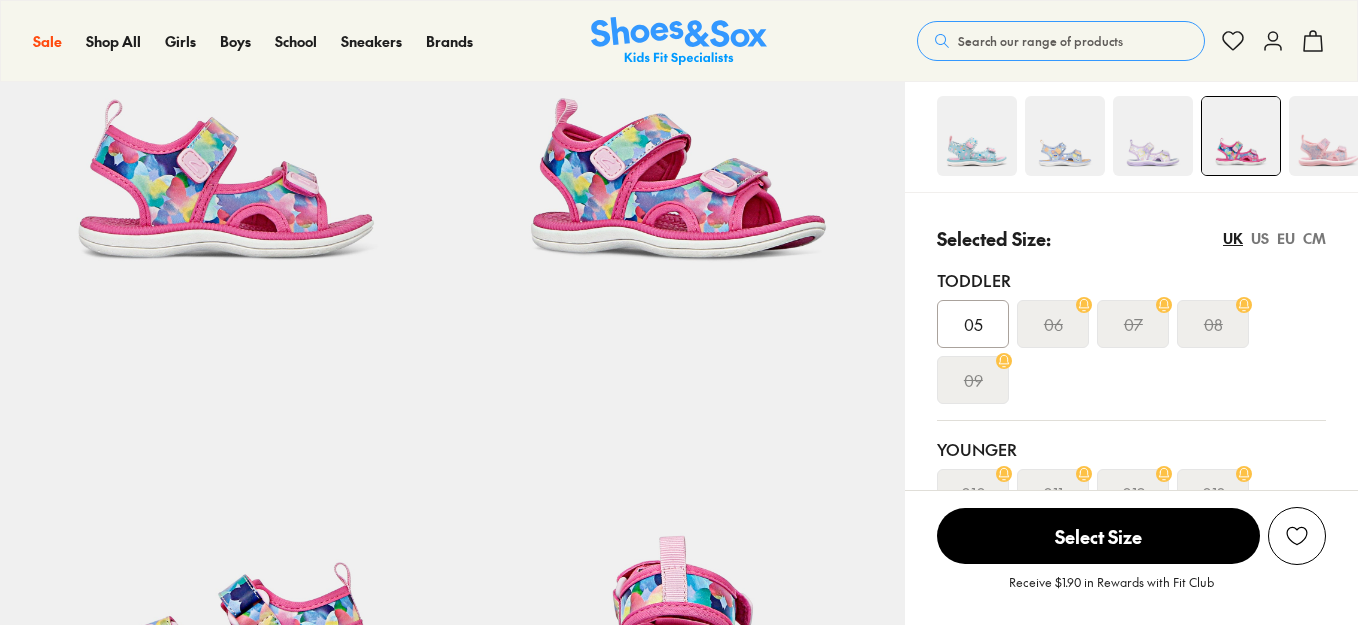 scroll, scrollTop: 113, scrollLeft: 0, axis: vertical 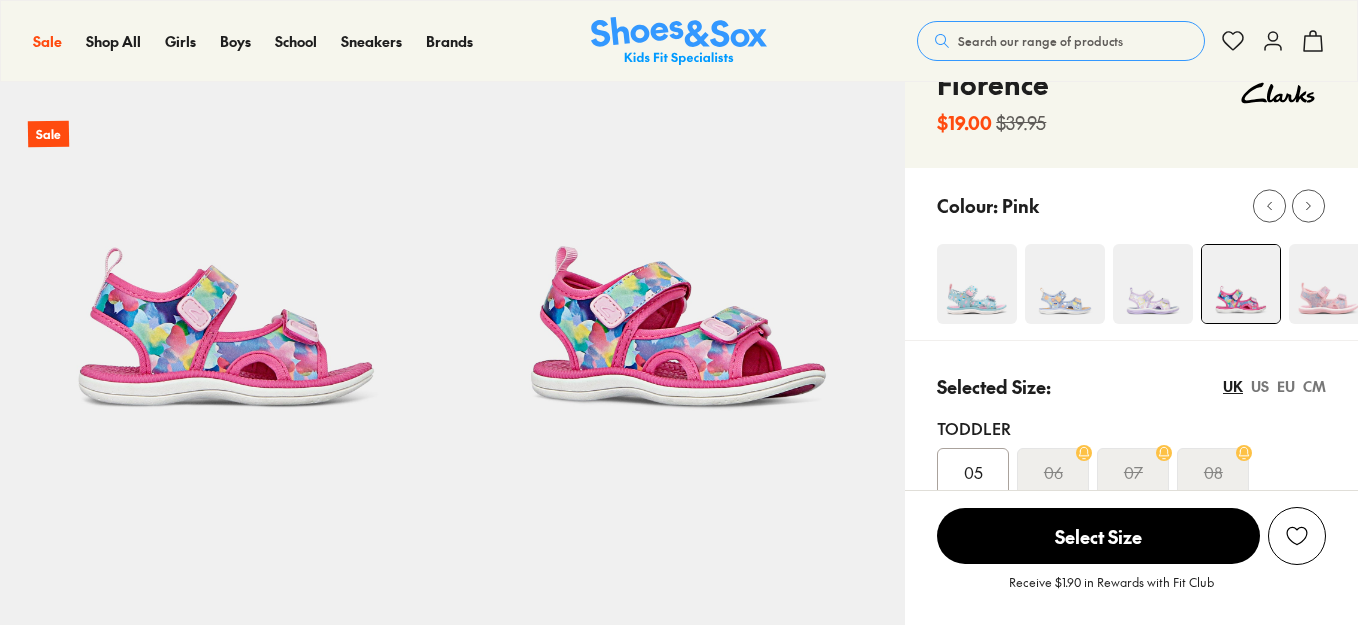 select on "*" 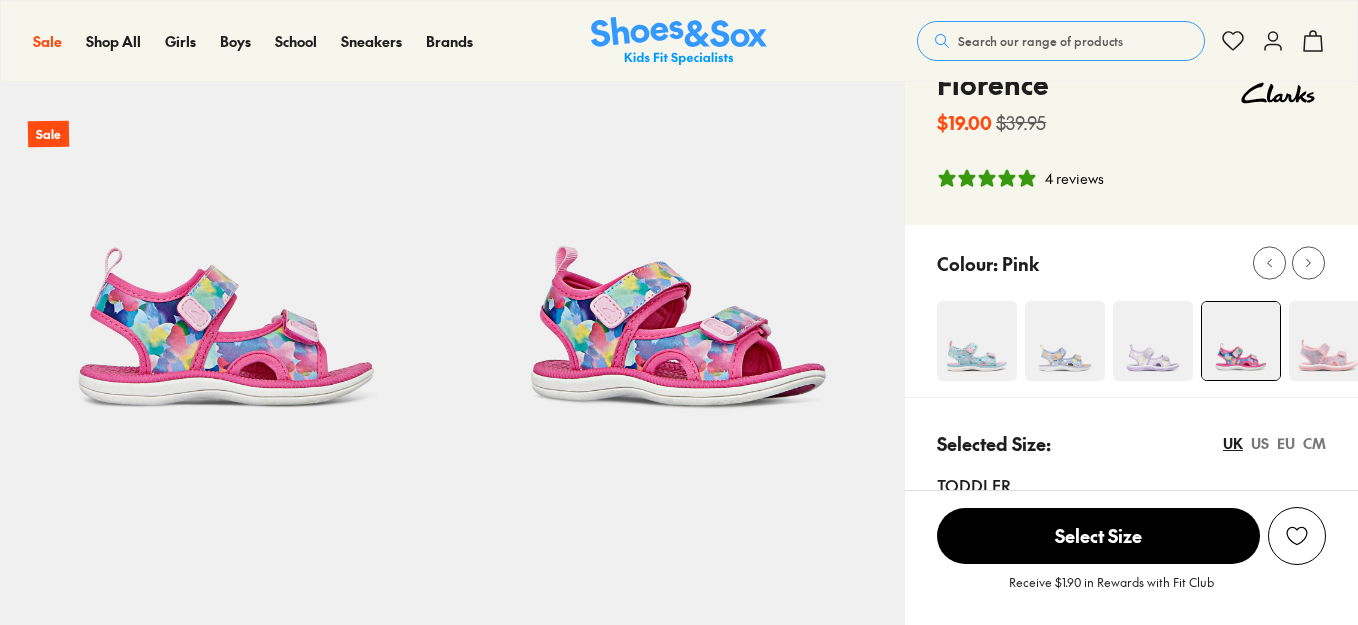 scroll, scrollTop: 0, scrollLeft: 0, axis: both 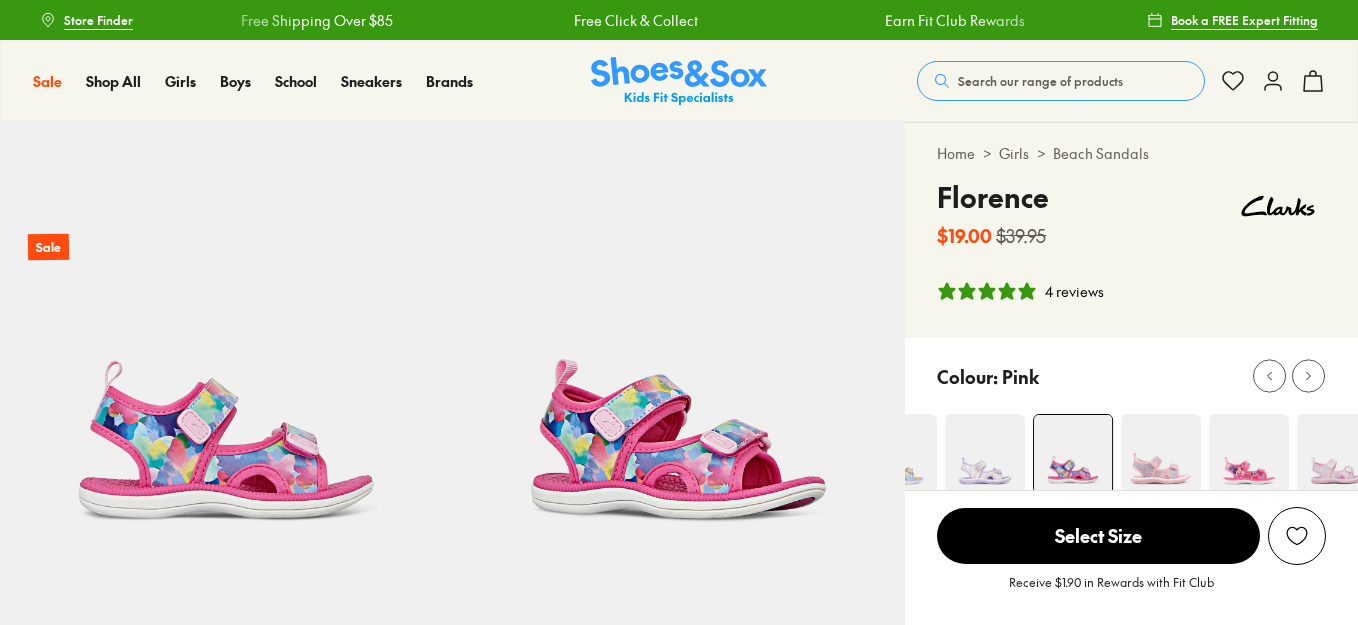 click on "Home
>
Girls
>
Beach Sandals
Florence
$19.00 $39.95
4 reviews
Pink" at bounding box center (1131, 945) 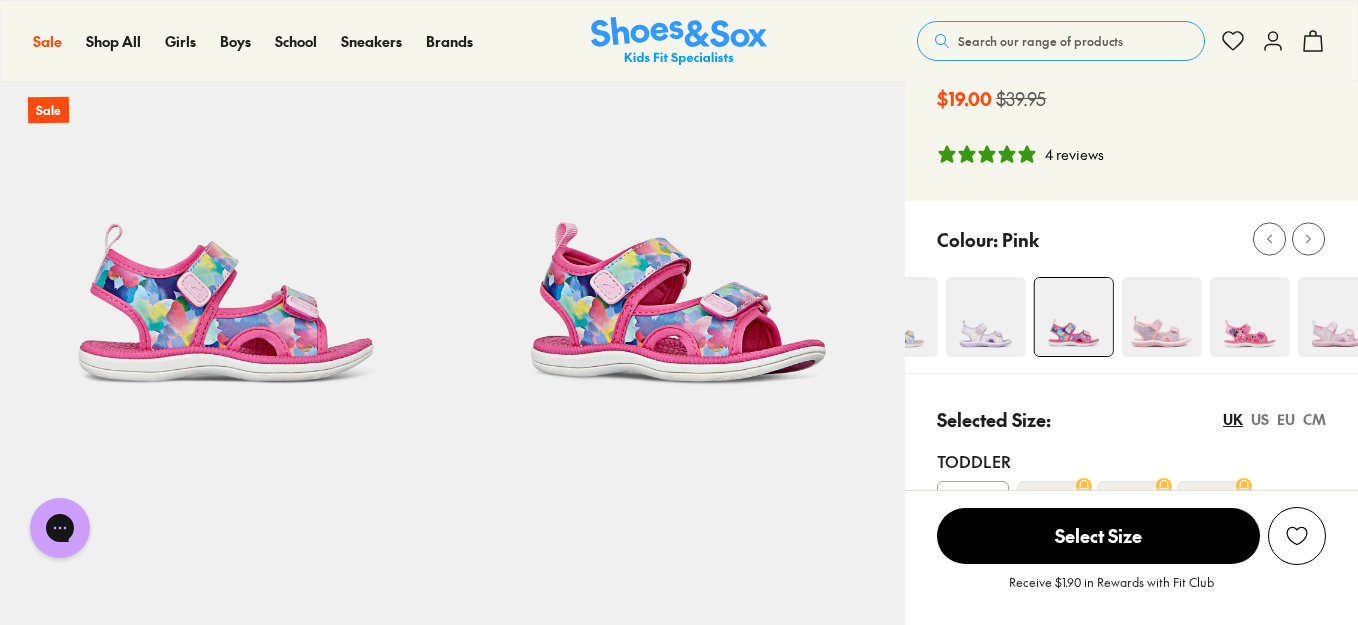 scroll, scrollTop: 100, scrollLeft: 0, axis: vertical 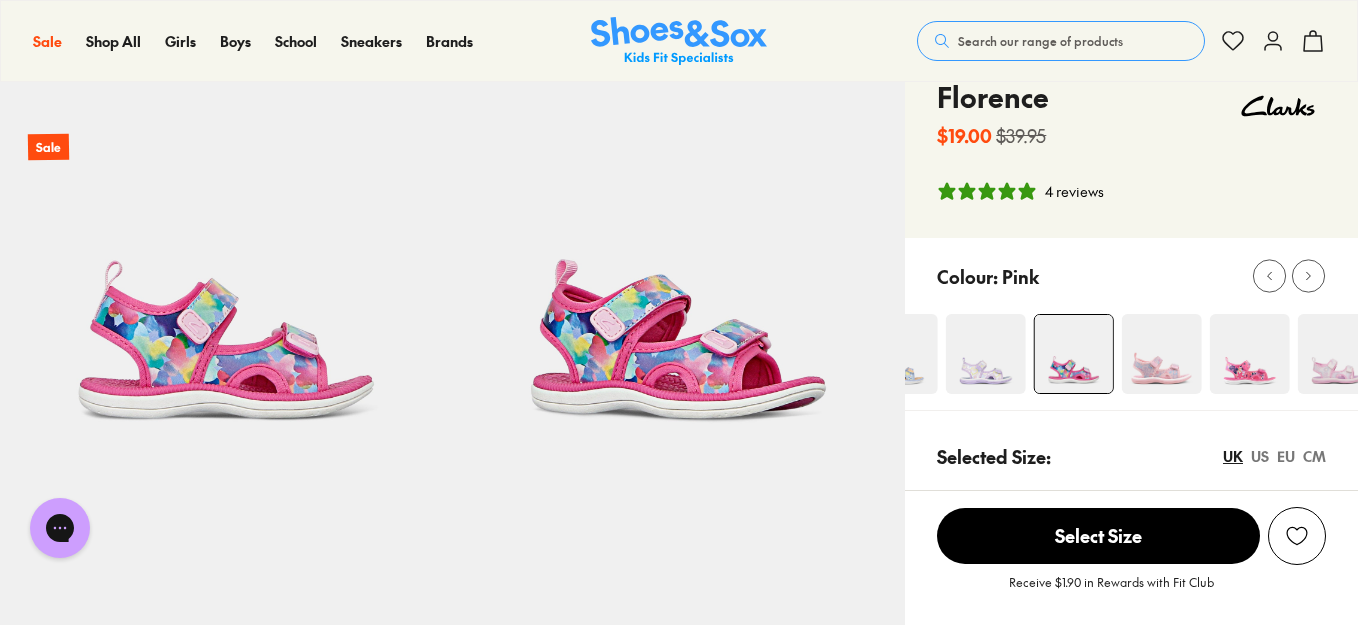 click at bounding box center [1162, 354] 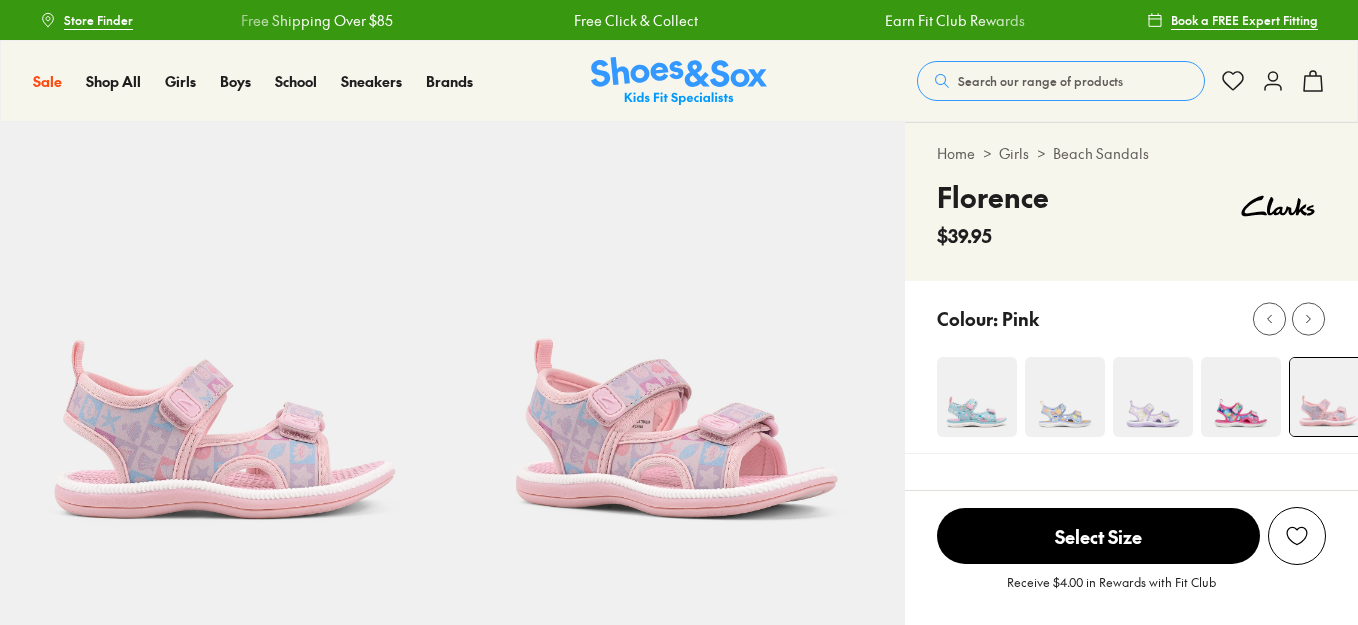 scroll, scrollTop: 100, scrollLeft: 0, axis: vertical 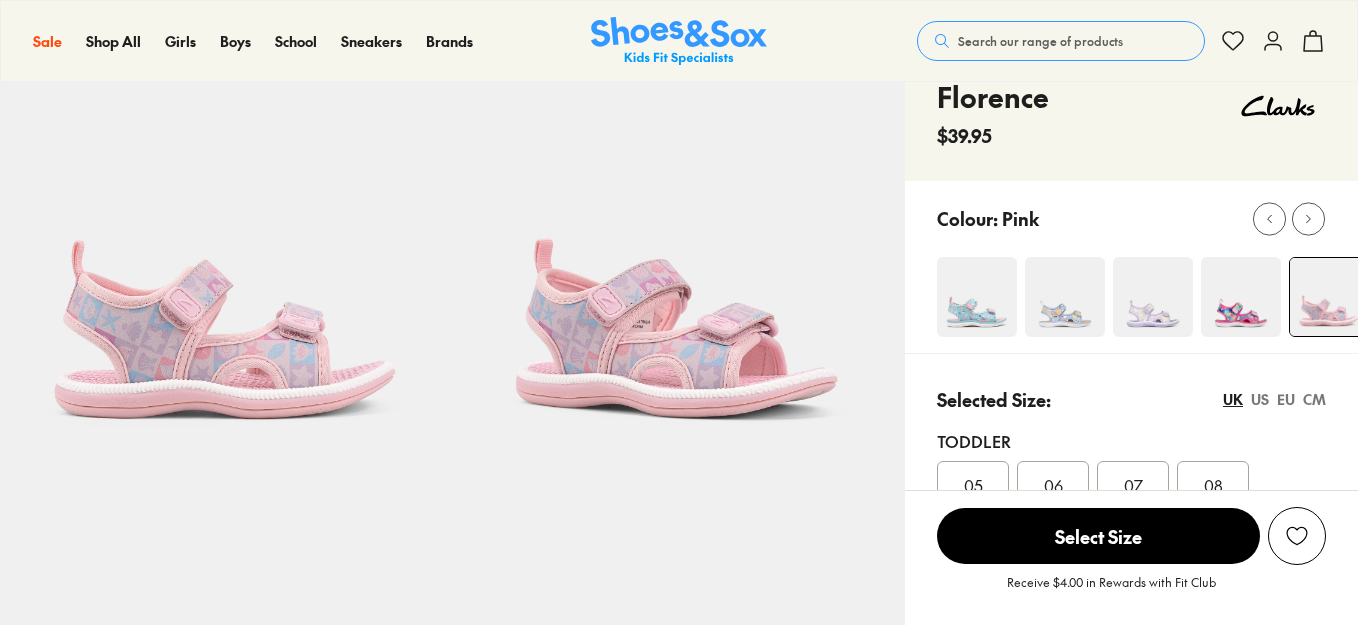 select on "*" 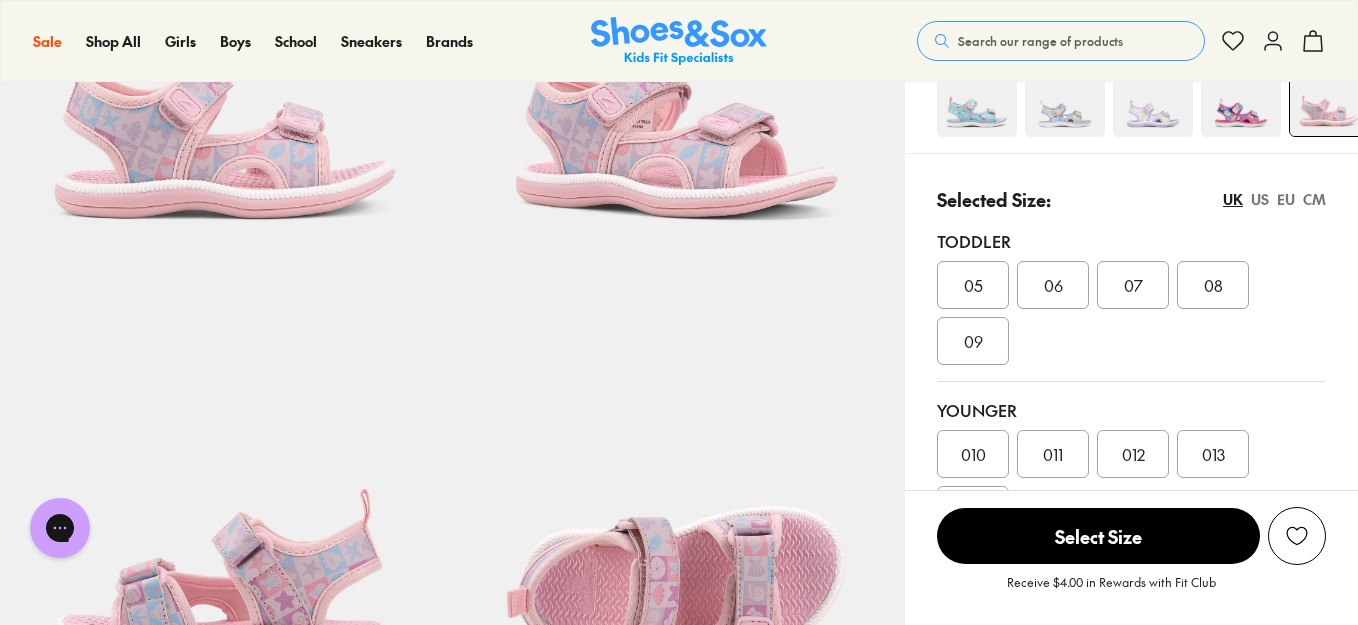 scroll, scrollTop: 400, scrollLeft: 0, axis: vertical 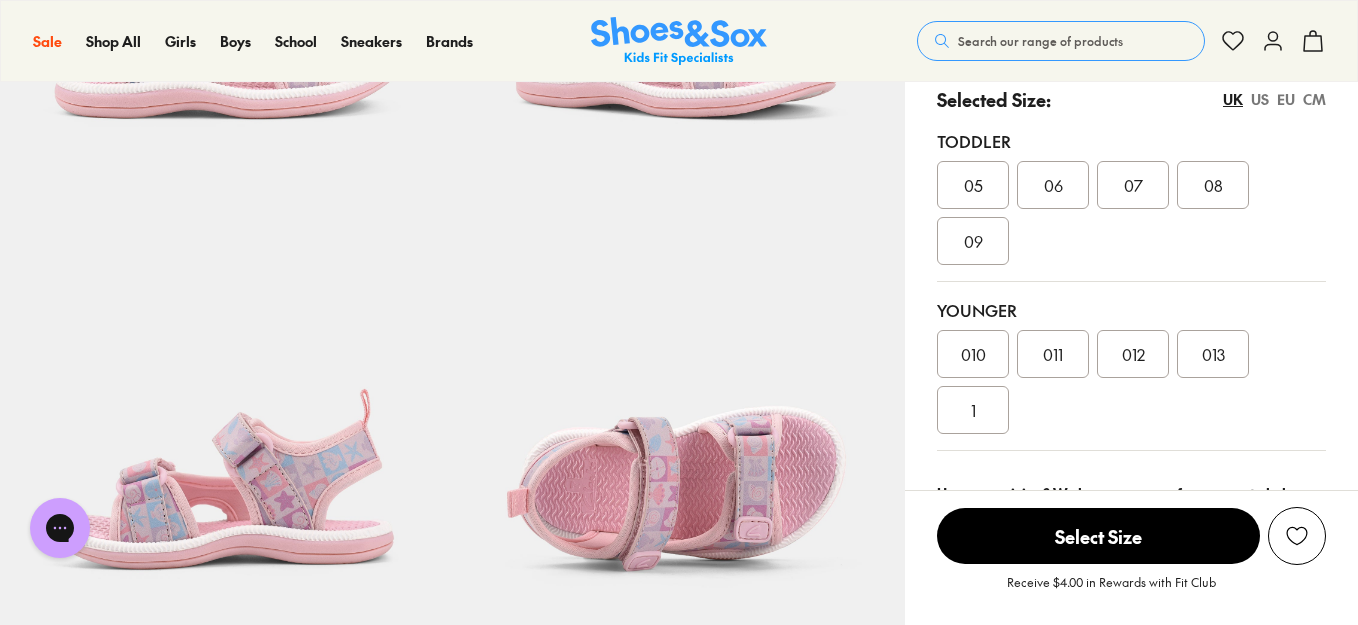 click on "EU" at bounding box center [1286, 99] 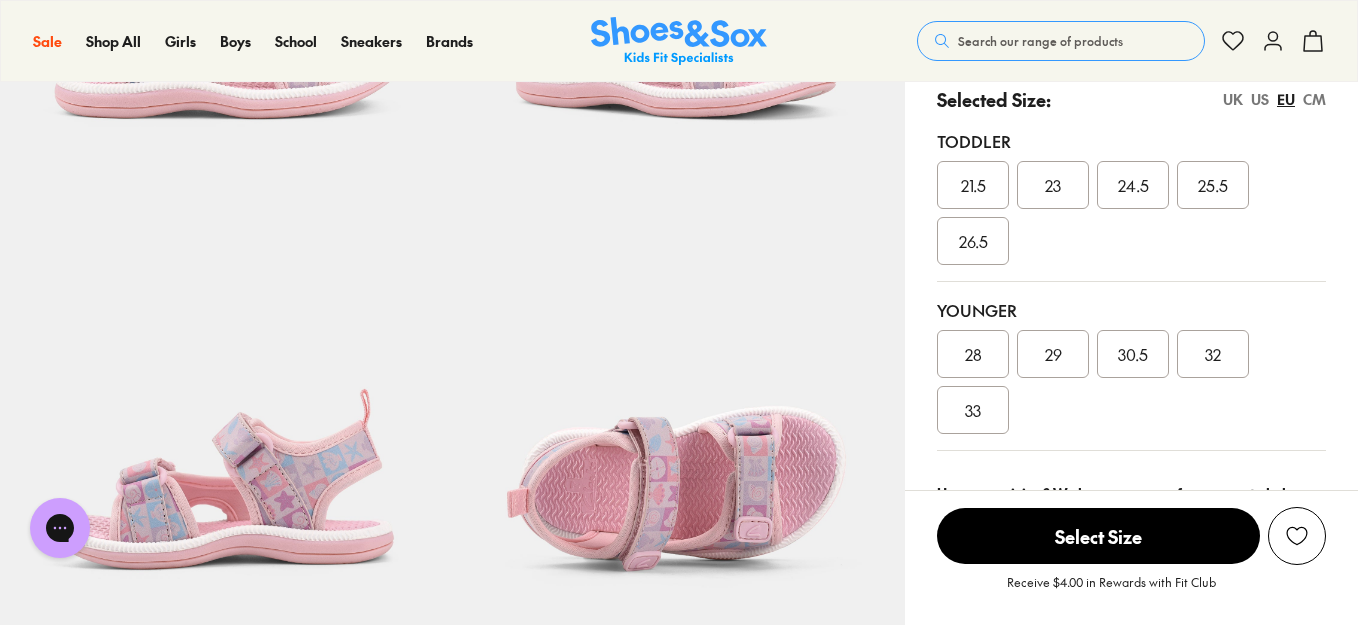 click on "UK" at bounding box center (1233, 99) 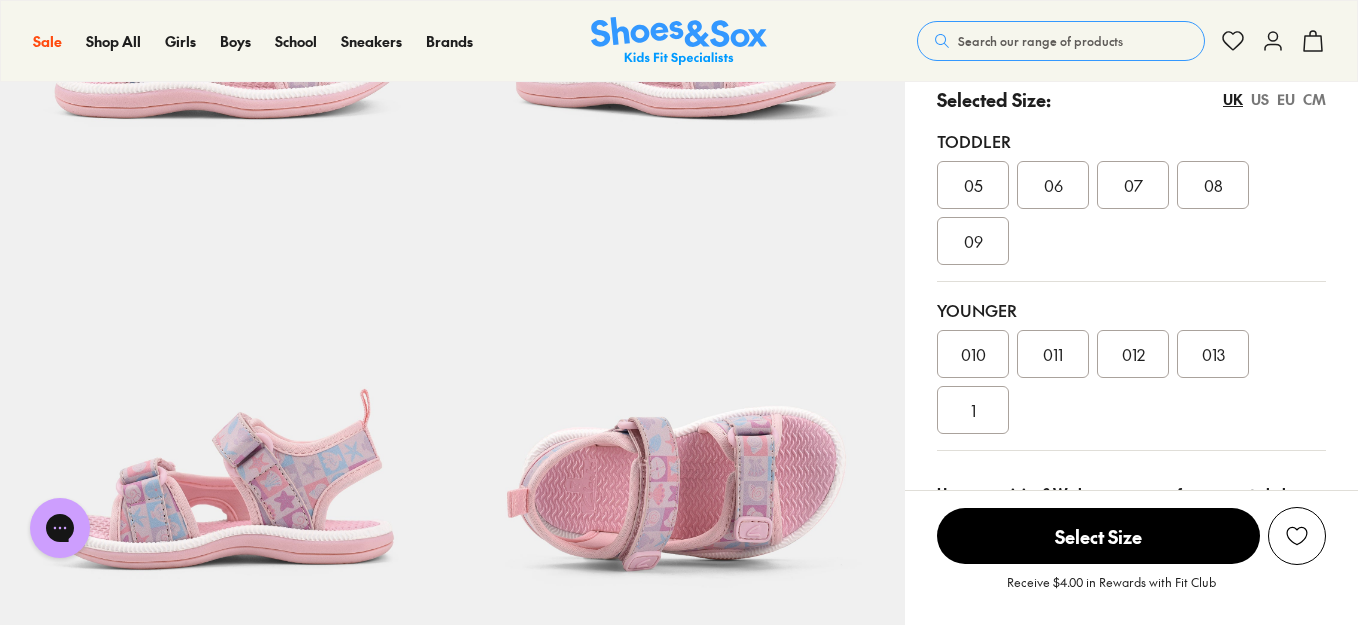 click on "EU" at bounding box center [1286, 99] 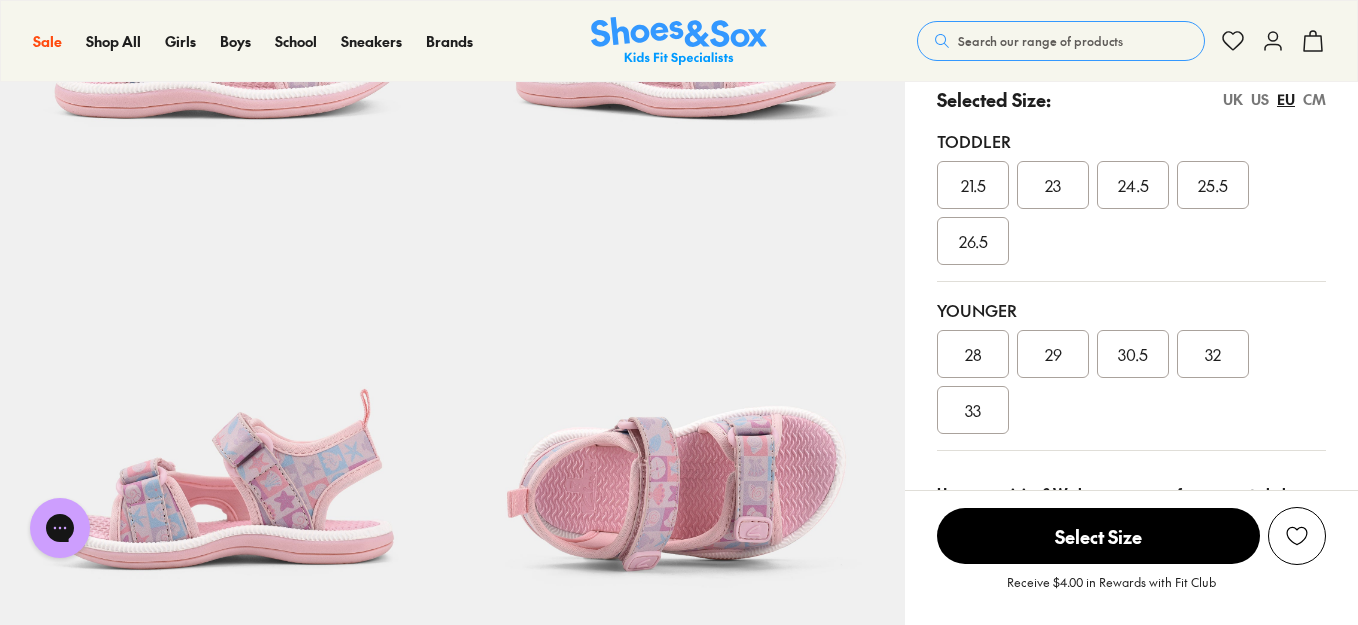 click on "UK" at bounding box center (1233, 99) 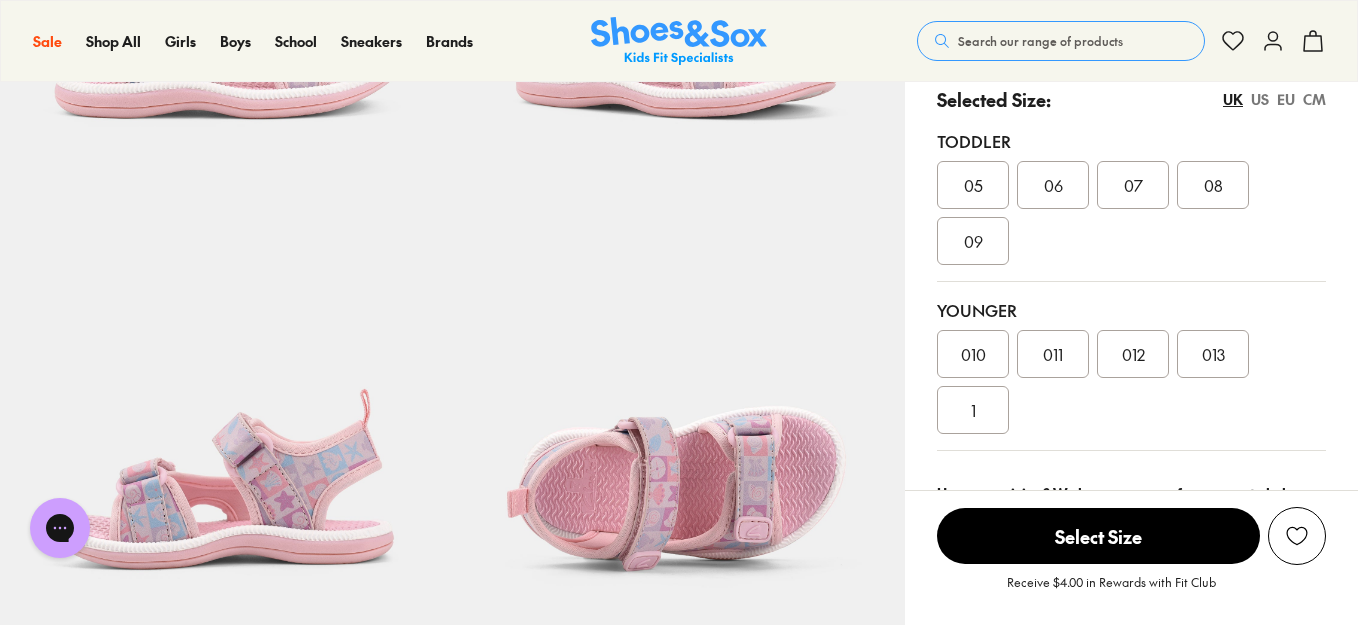 click on "EU" at bounding box center (1286, 99) 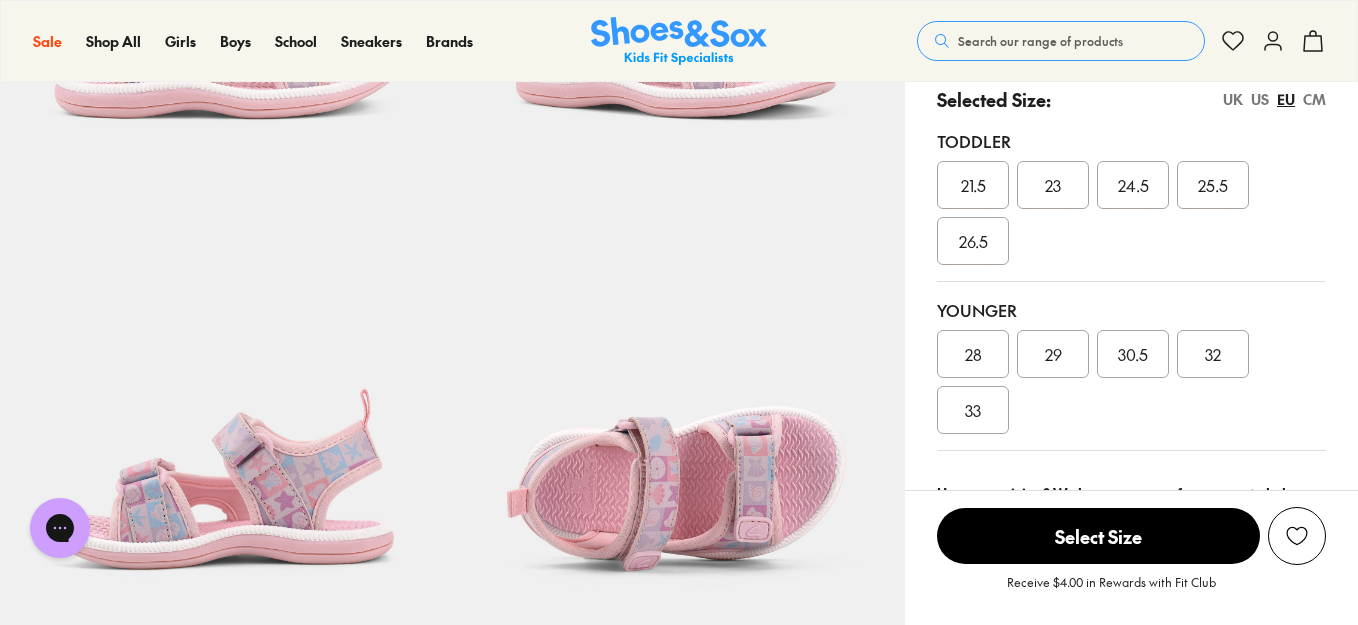 click on "UK" at bounding box center [1233, 99] 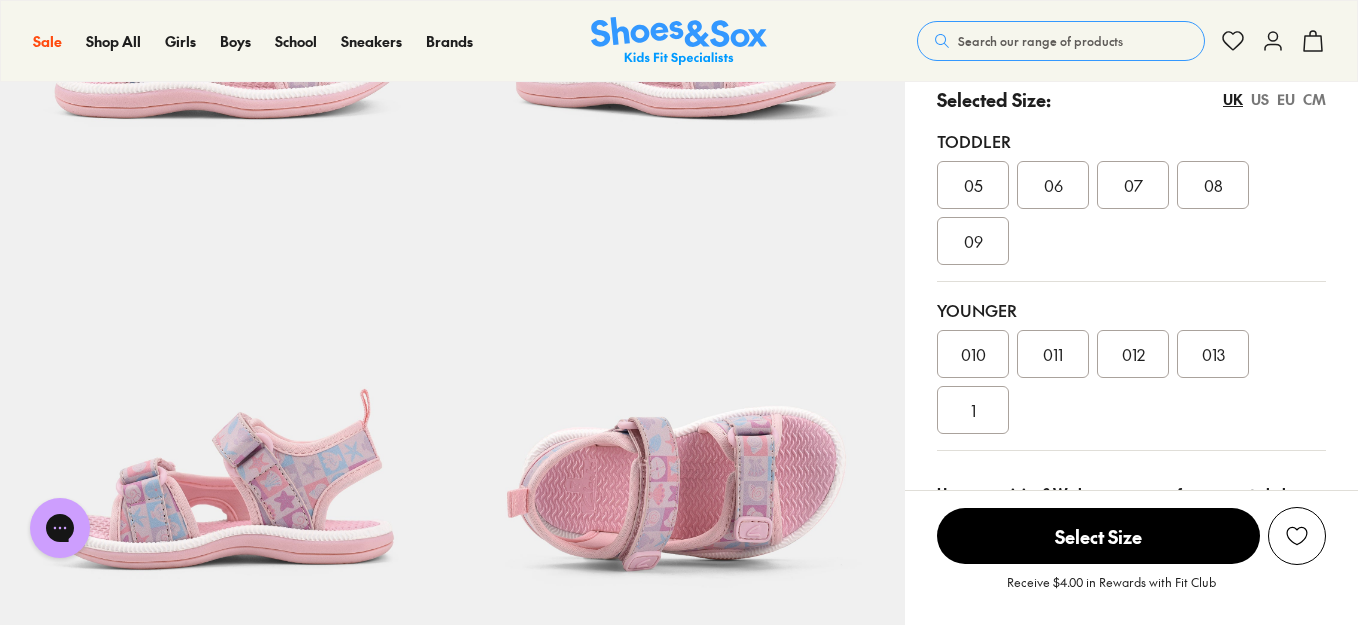 click on "EU" at bounding box center (1286, 99) 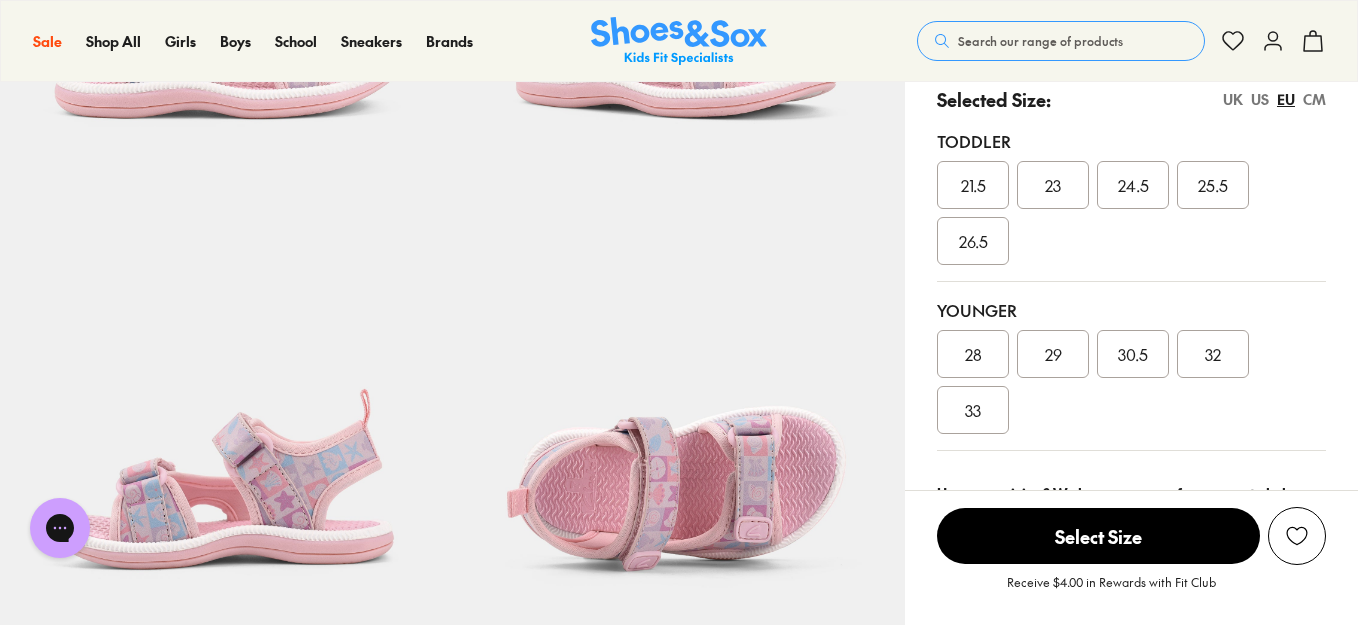 click on "UK" at bounding box center (1233, 99) 